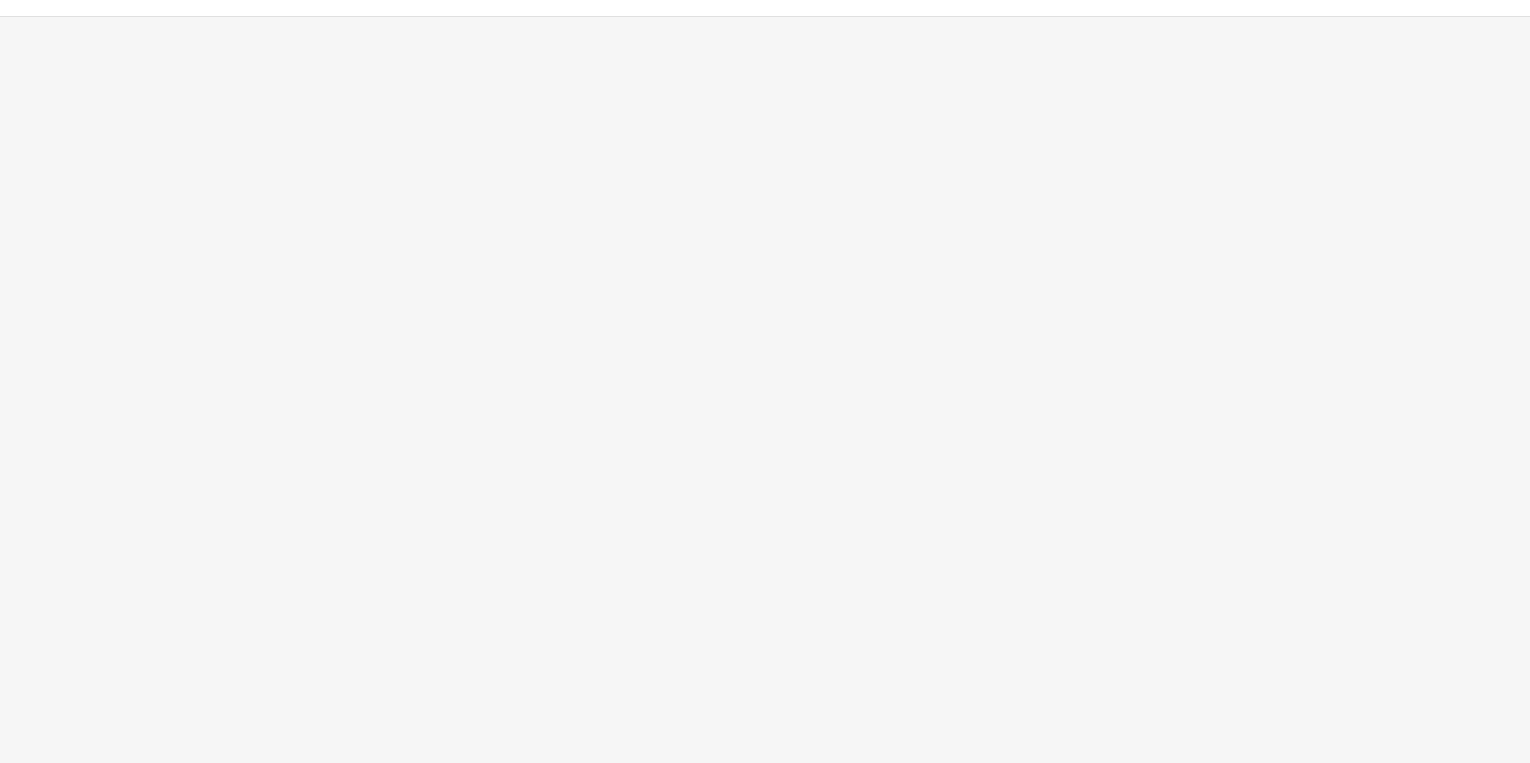 scroll, scrollTop: 0, scrollLeft: 0, axis: both 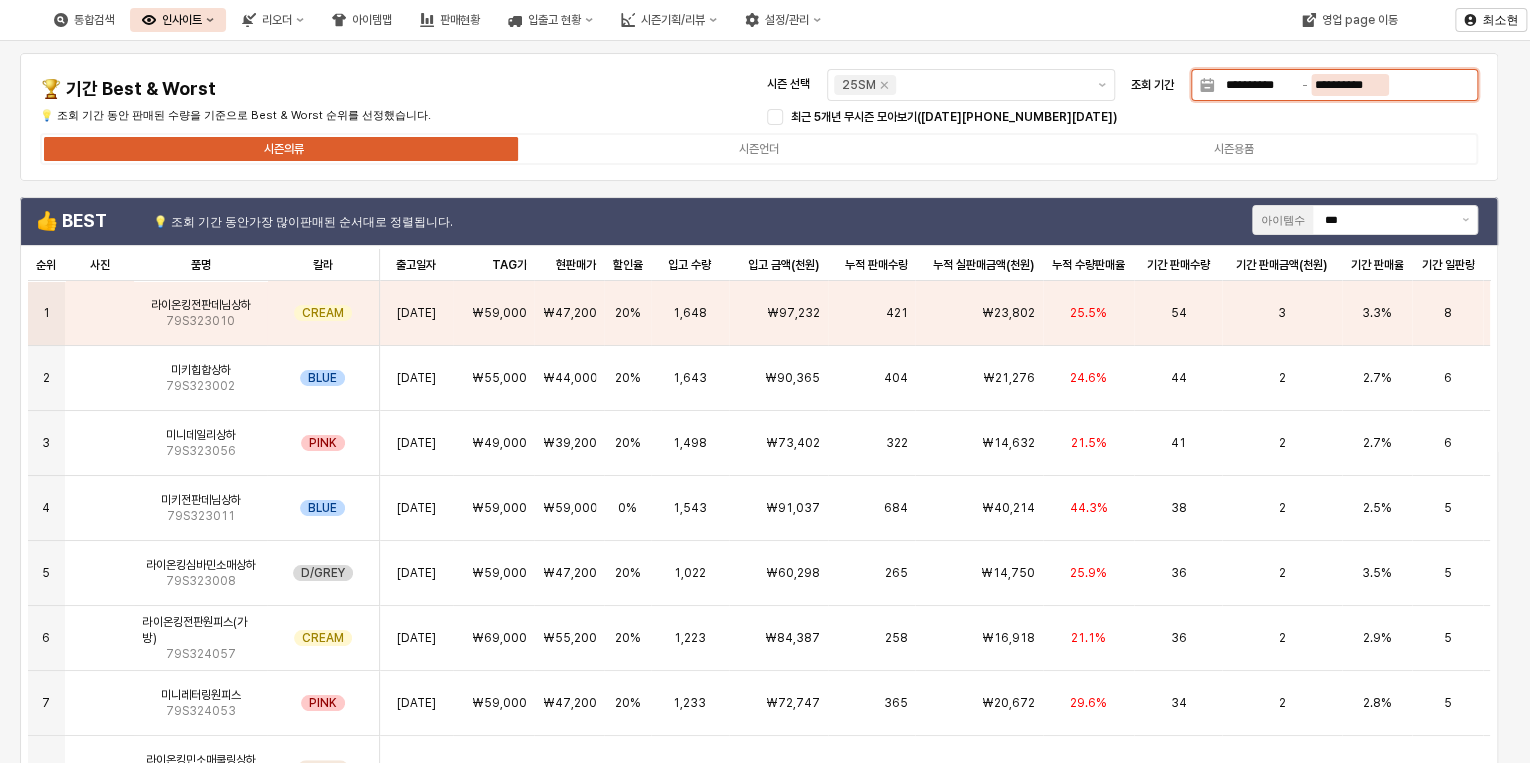 click on "**********" at bounding box center [1350, 85] 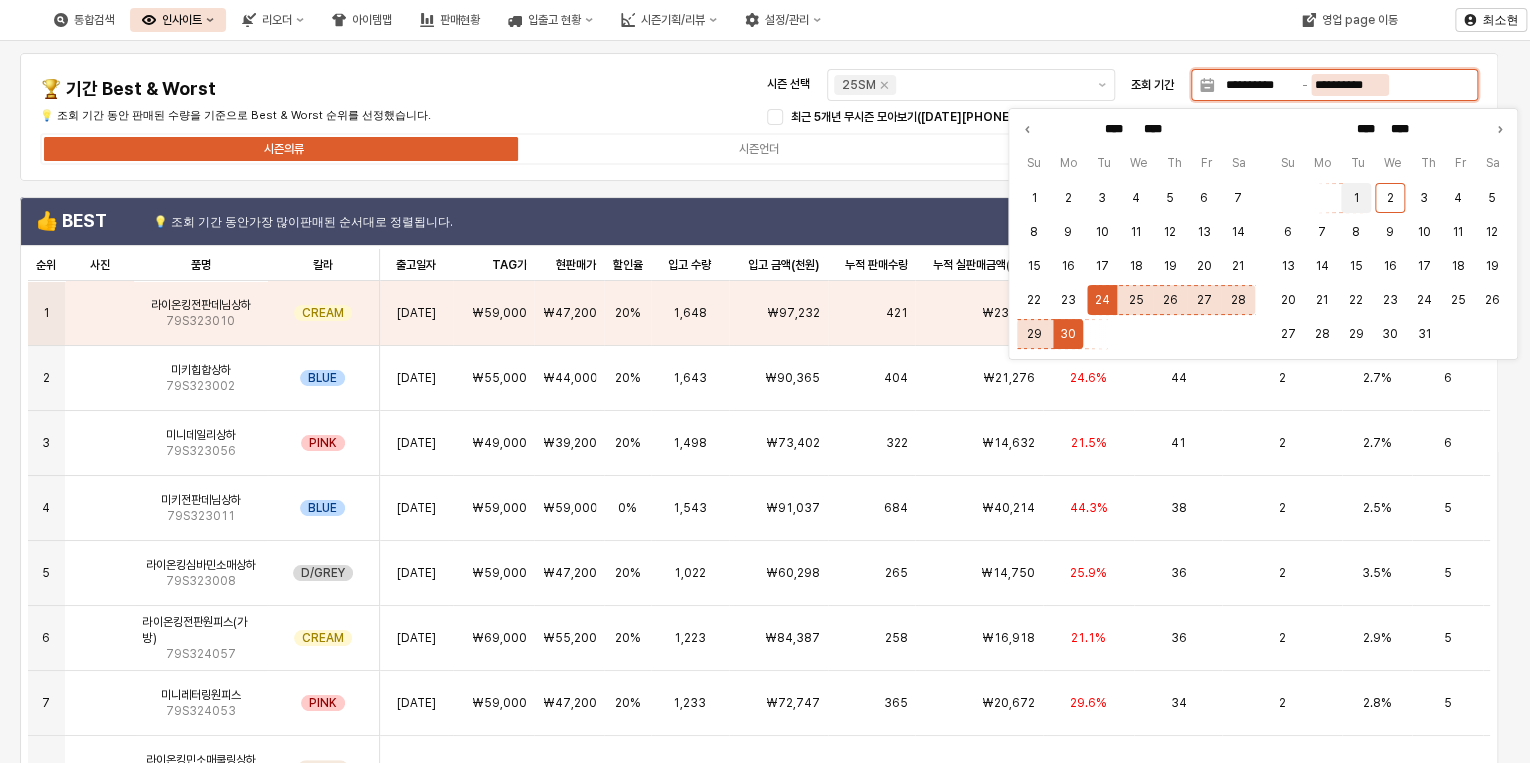 click on "1" at bounding box center (1356, 198) 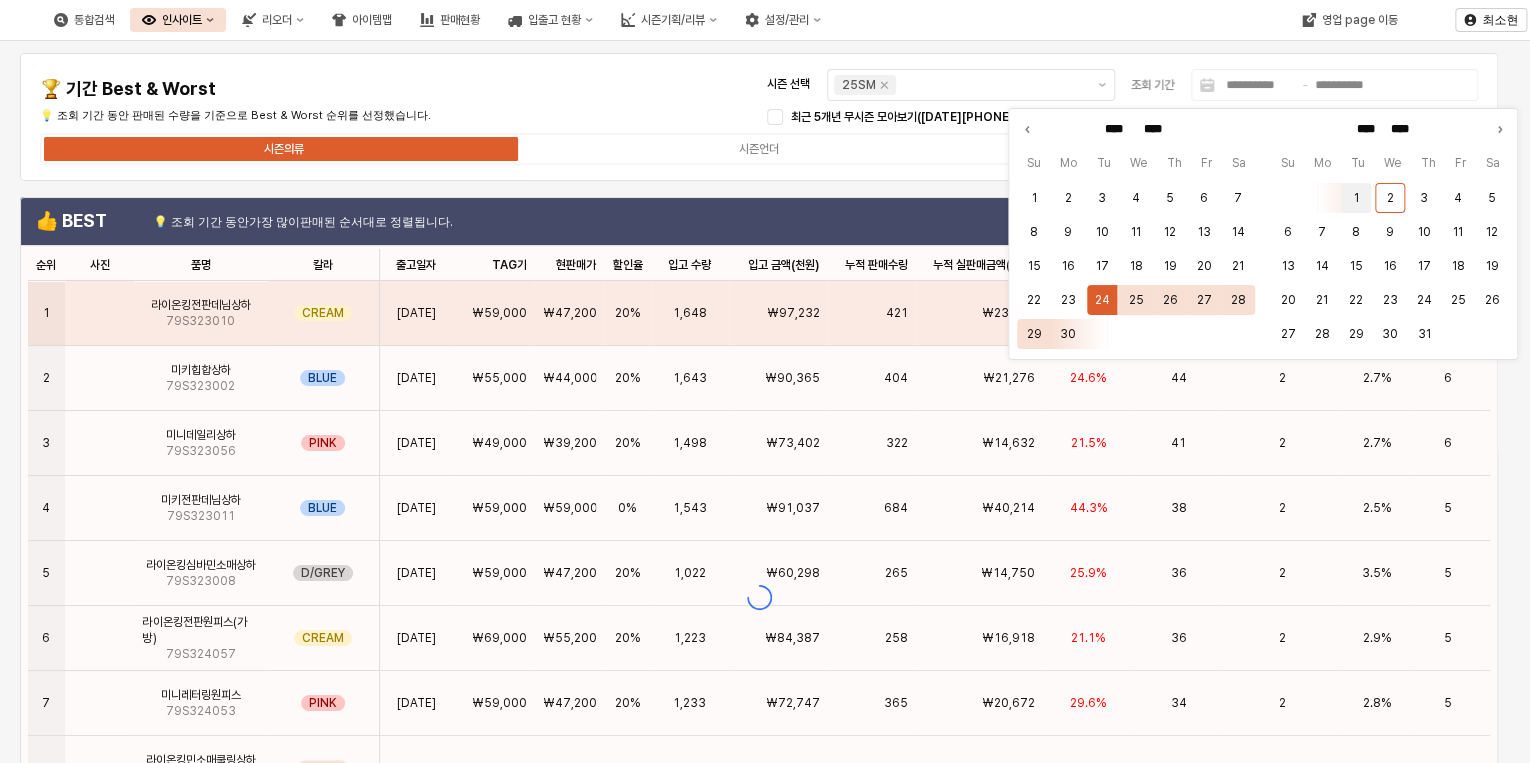 click on "1" at bounding box center (1356, 198) 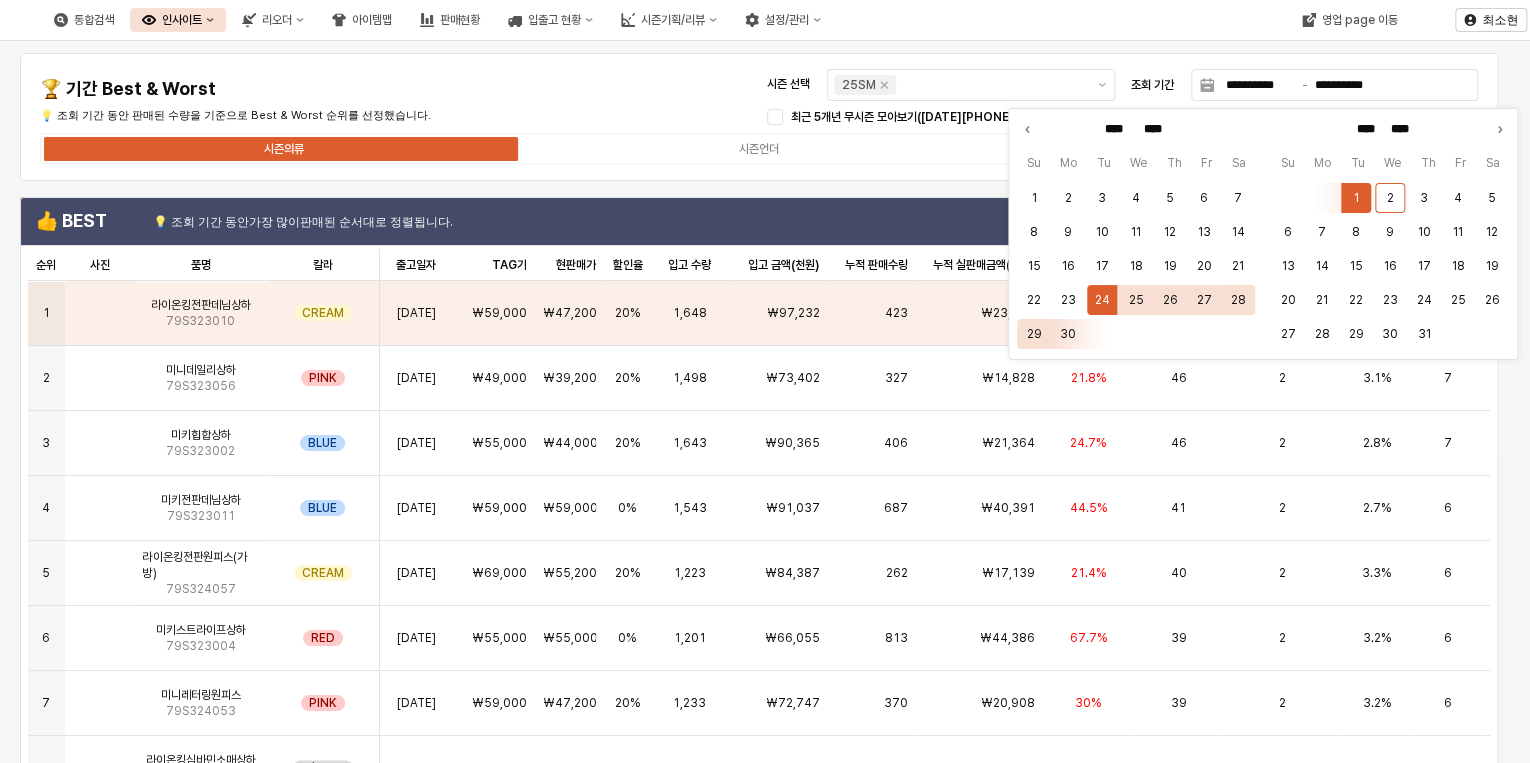 click on "**********" at bounding box center [759, 117] 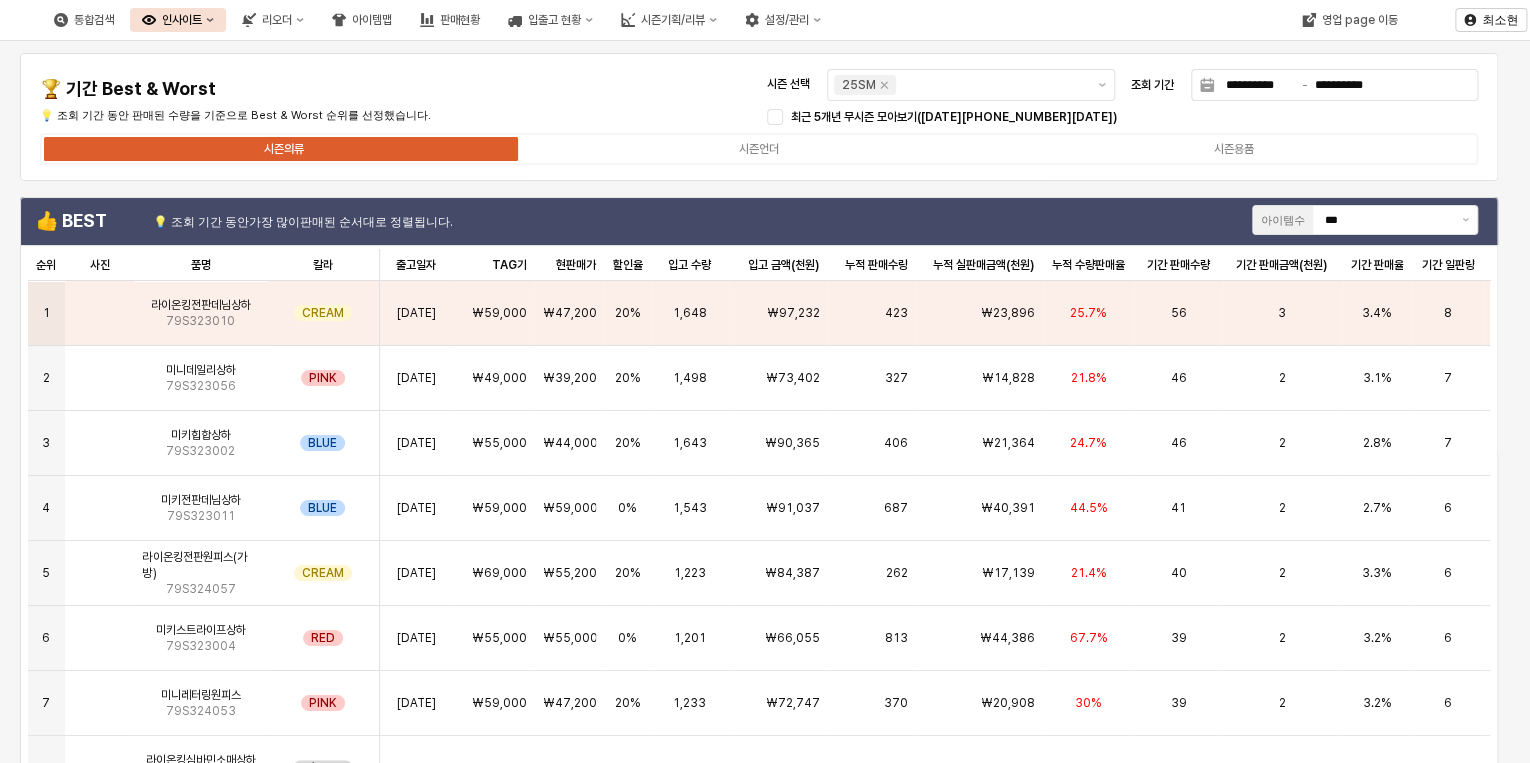 click on "**********" at bounding box center [759, 117] 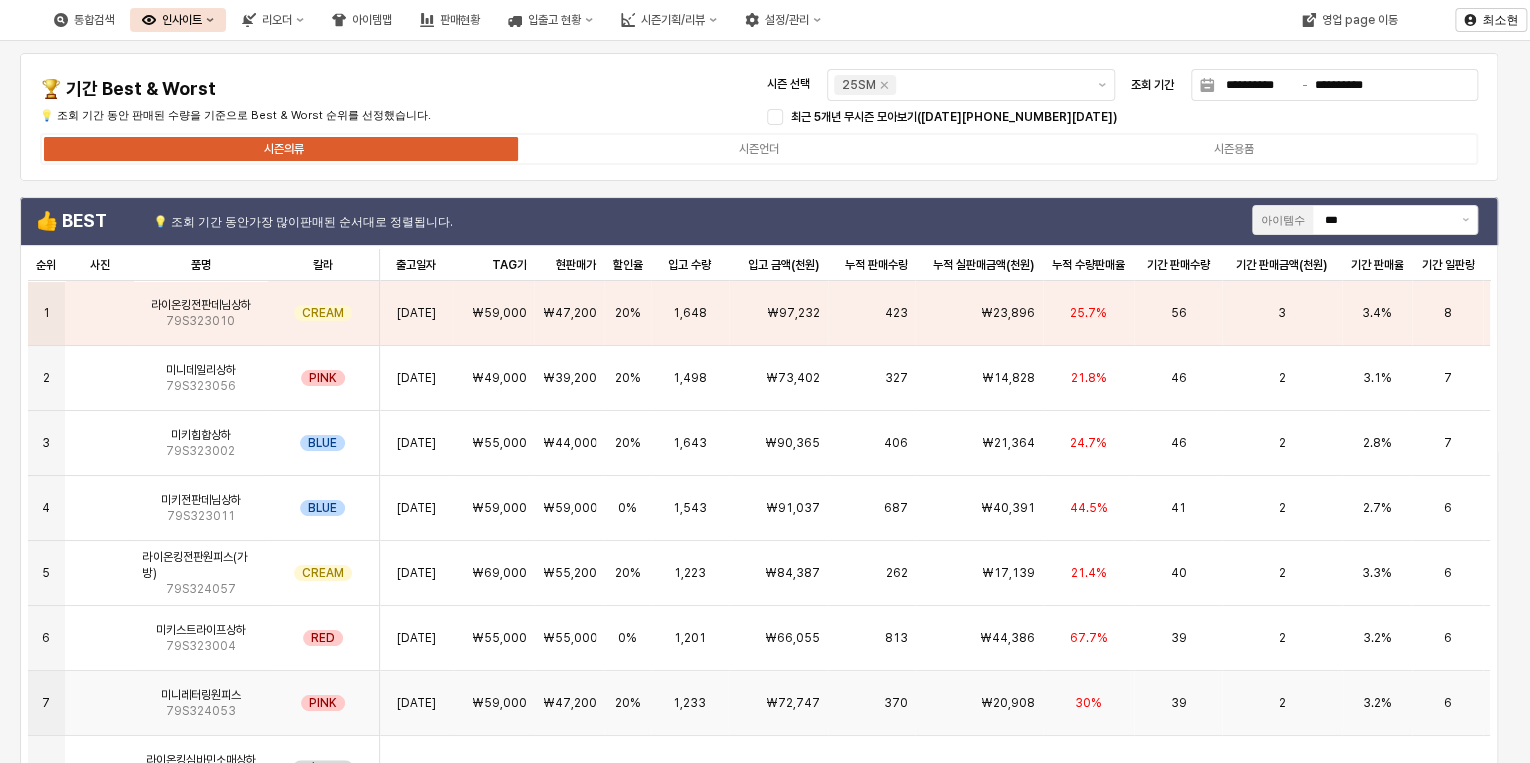 scroll, scrollTop: 0, scrollLeft: 0, axis: both 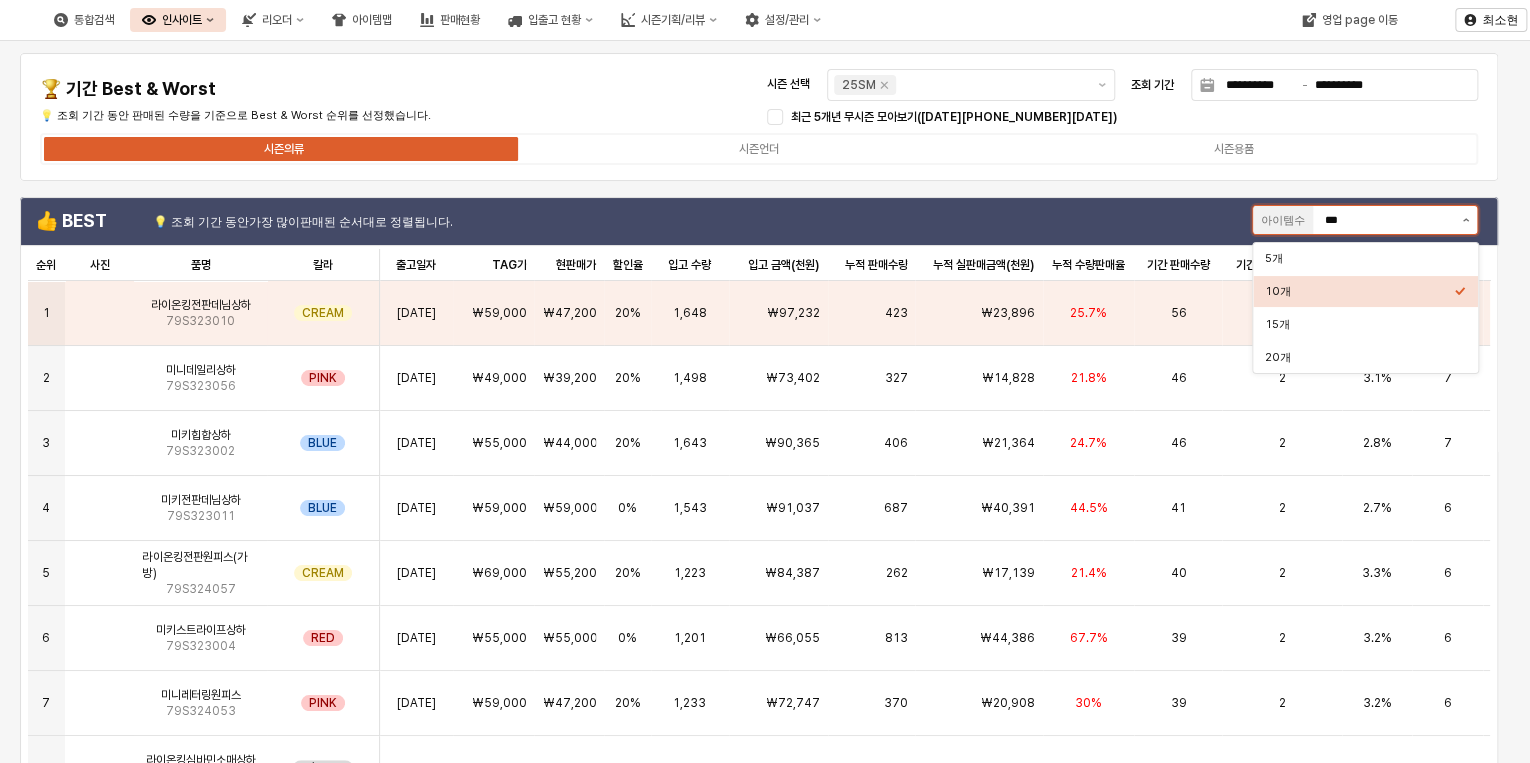 click at bounding box center (1465, 220) 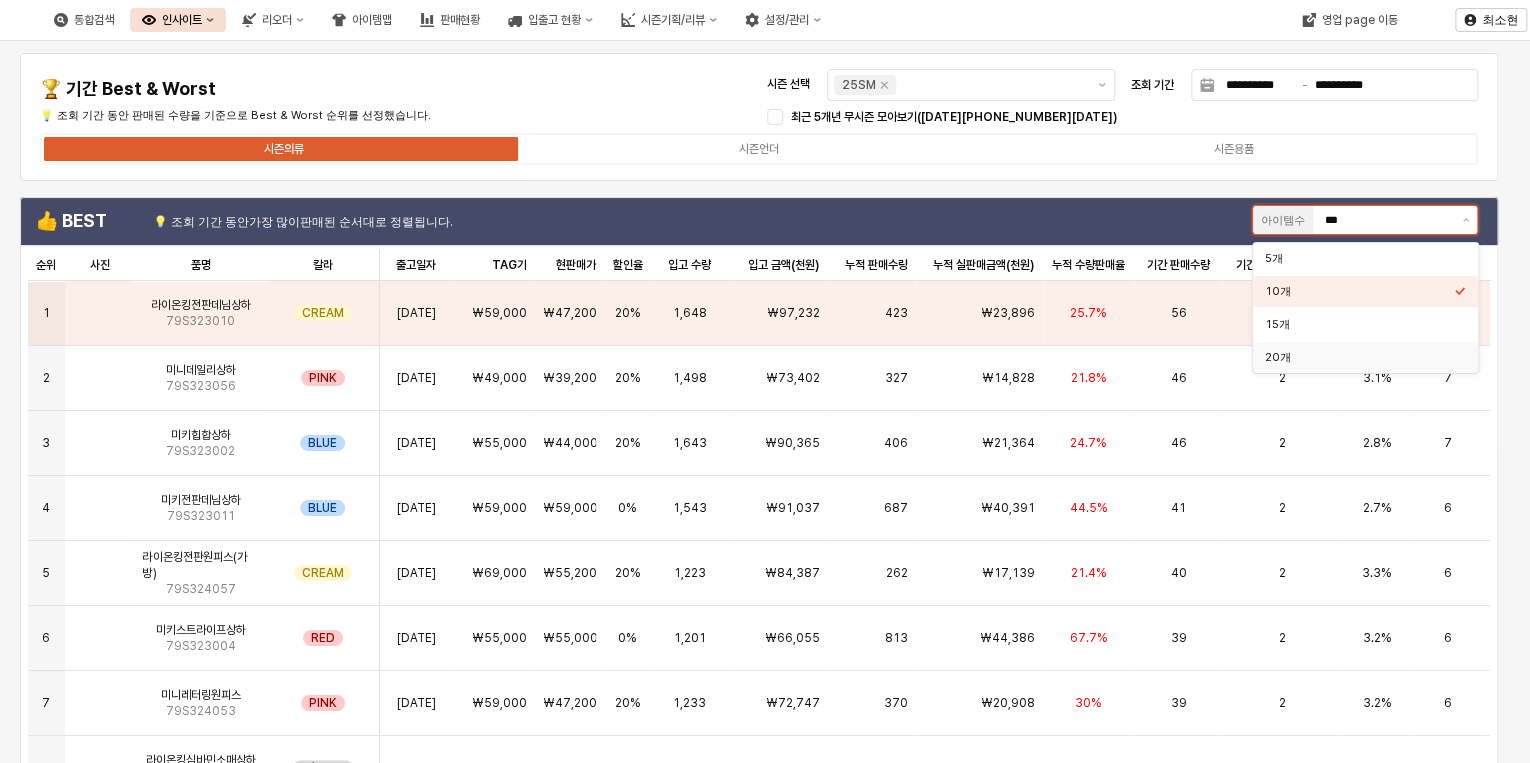click on "20개" at bounding box center (1359, 357) 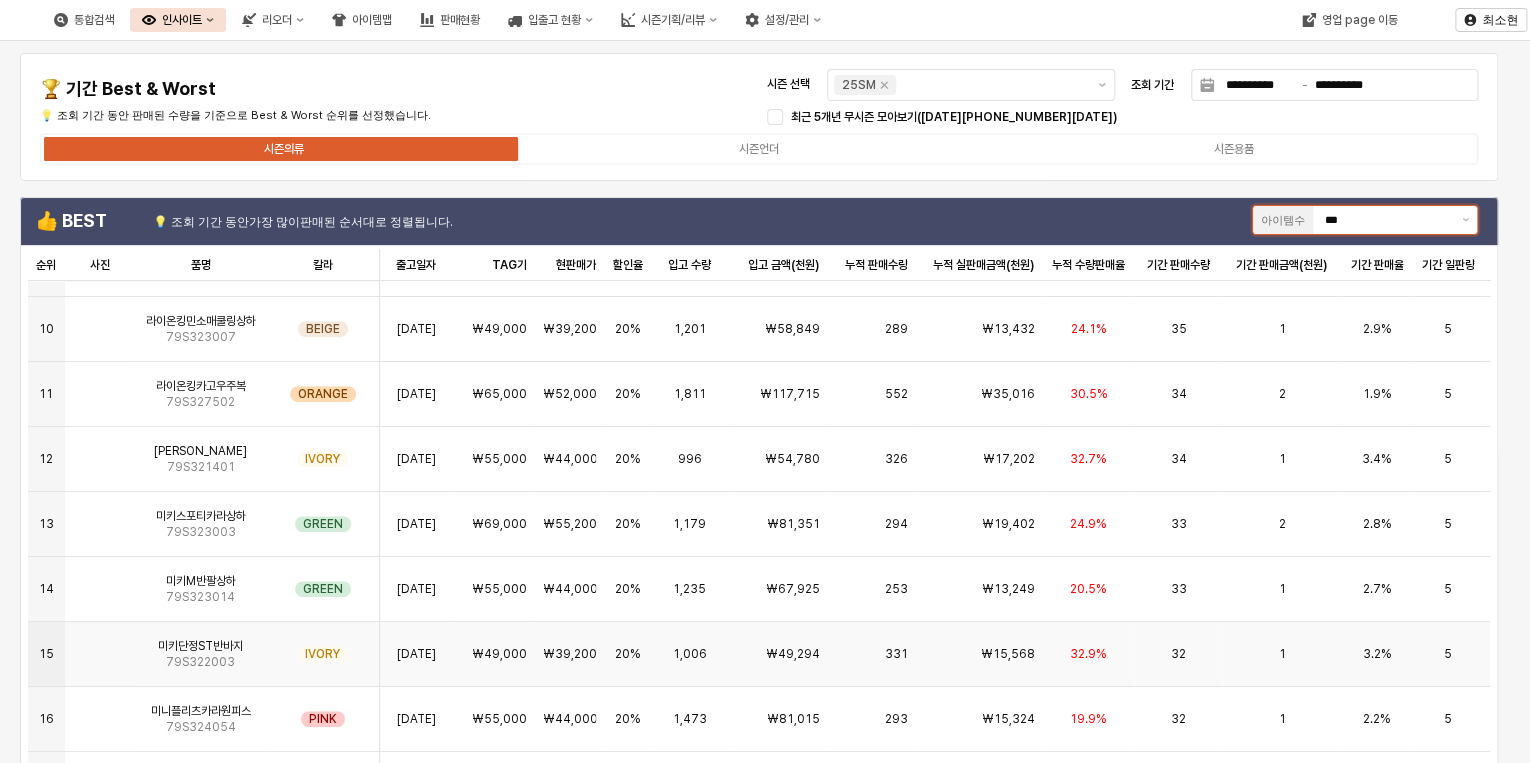 scroll, scrollTop: 580, scrollLeft: 0, axis: vertical 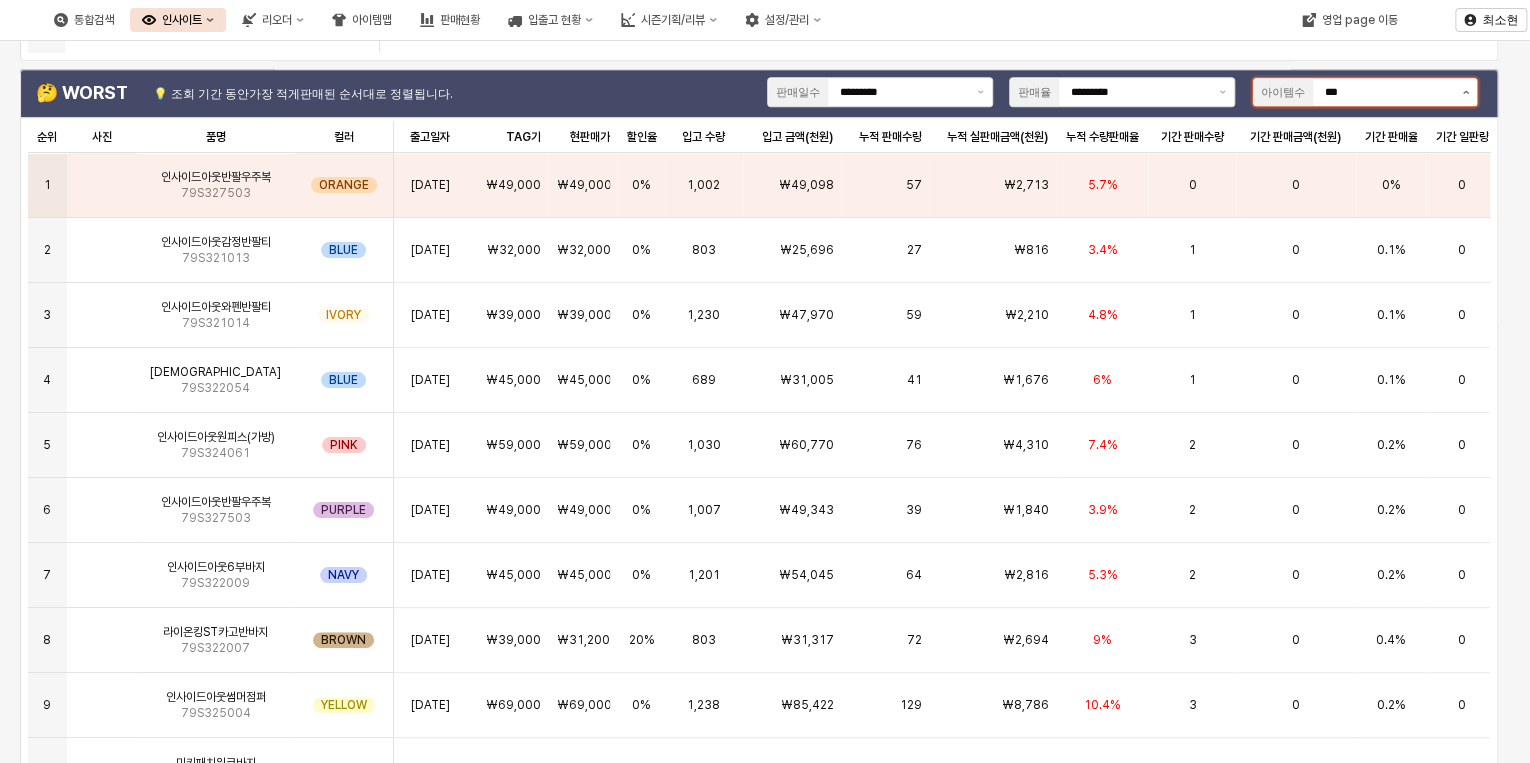 click at bounding box center [1465, 92] 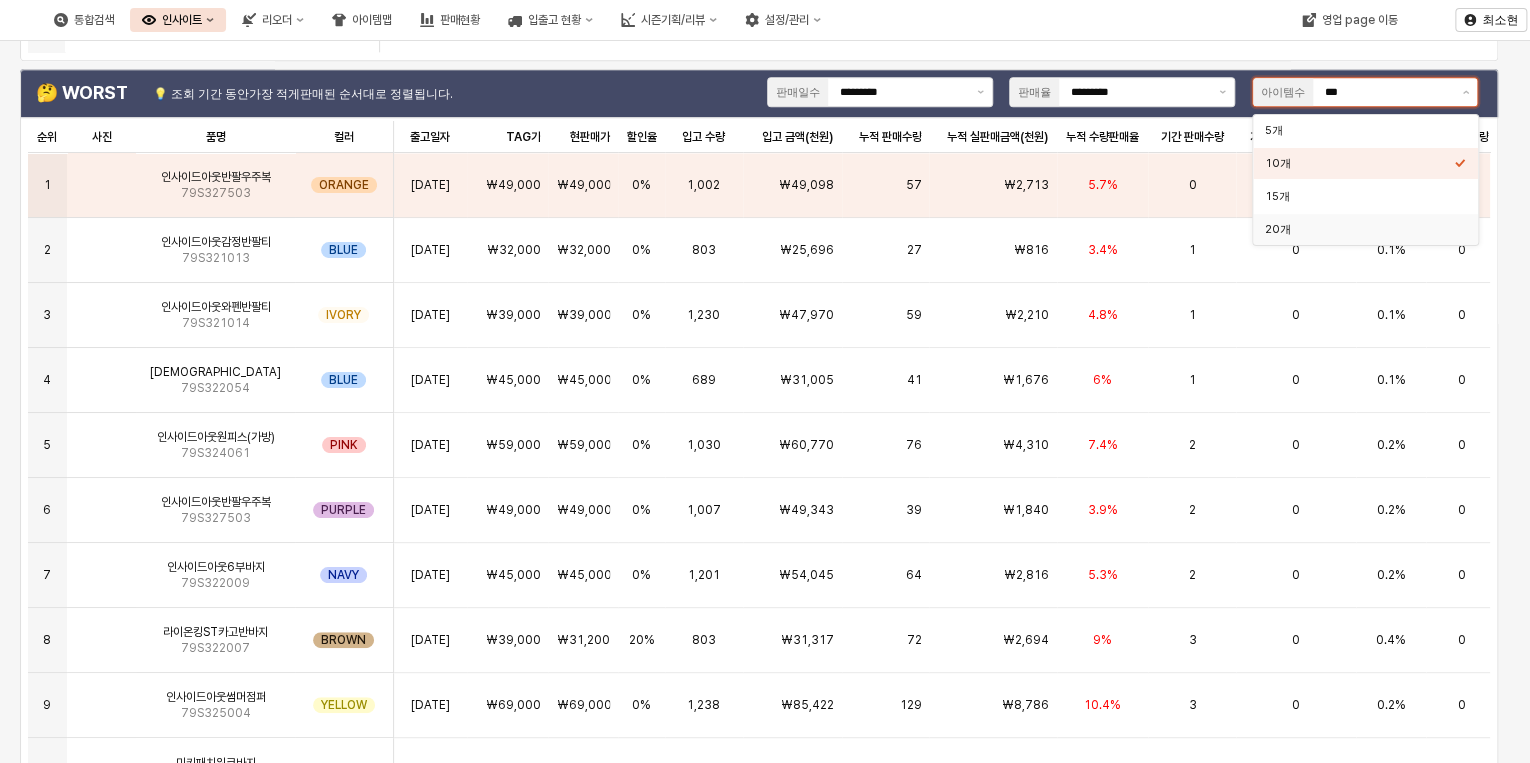 click on "20개" at bounding box center [1359, 229] 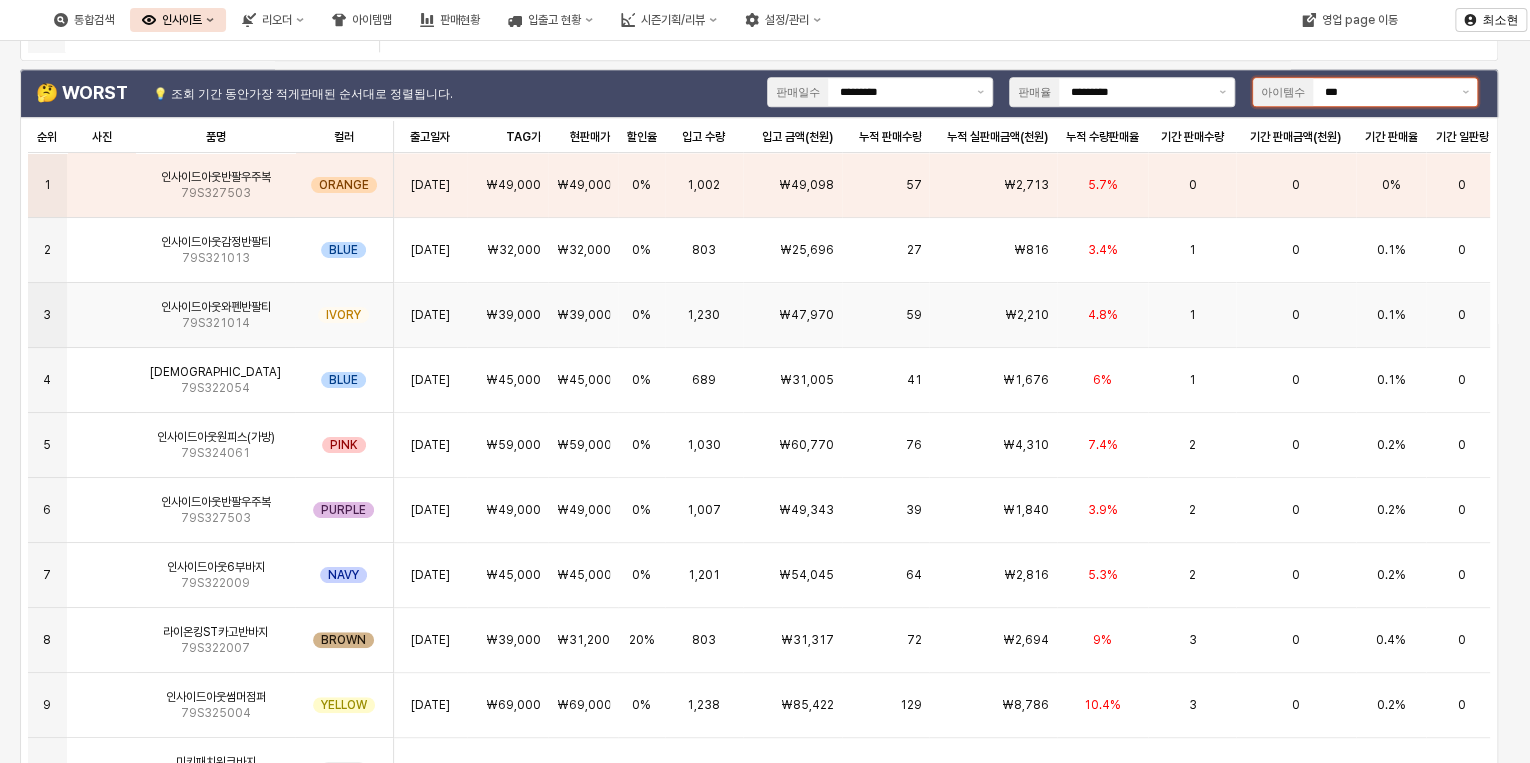 scroll, scrollTop: 0, scrollLeft: 0, axis: both 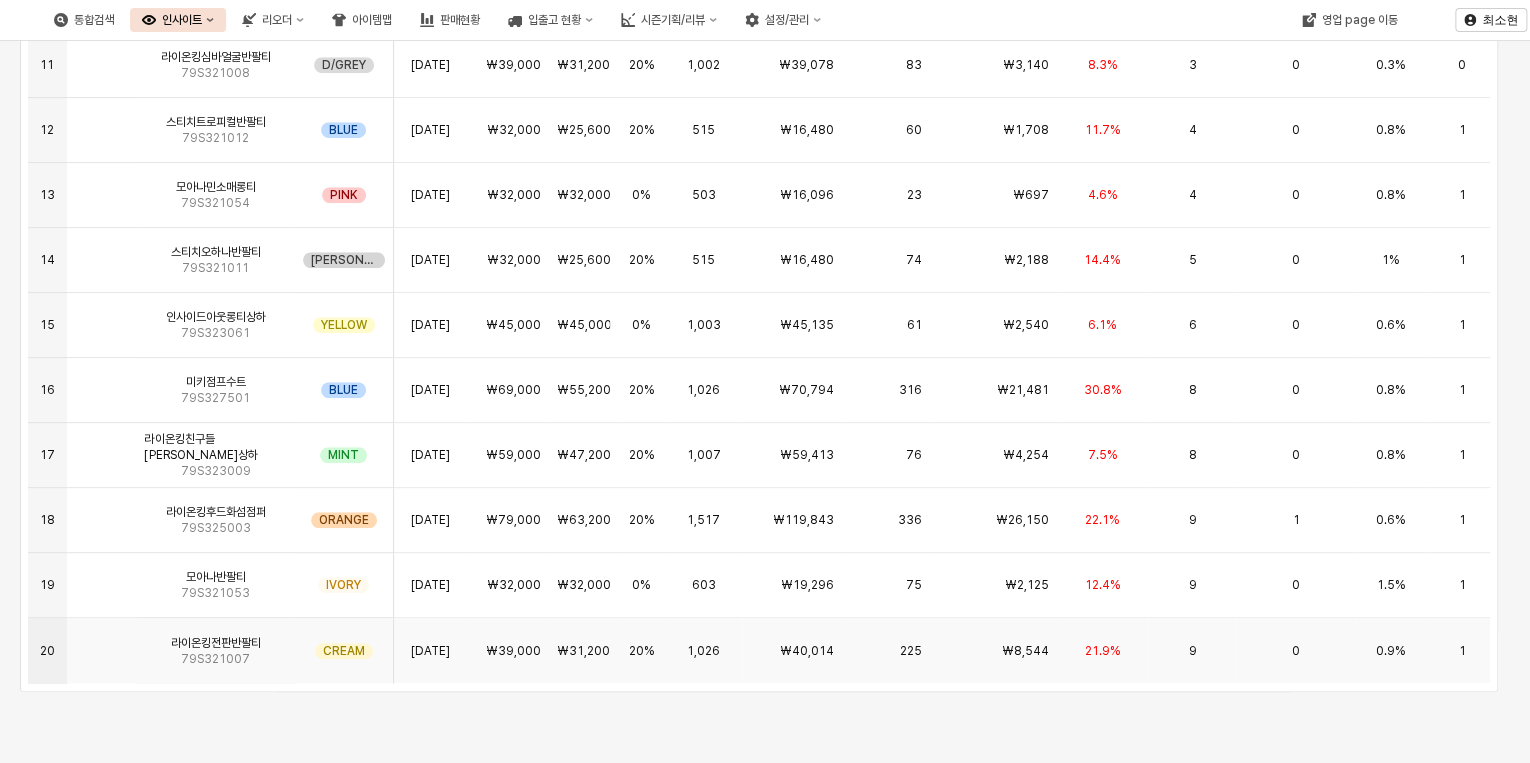 click on "21.9%" at bounding box center [1103, 651] 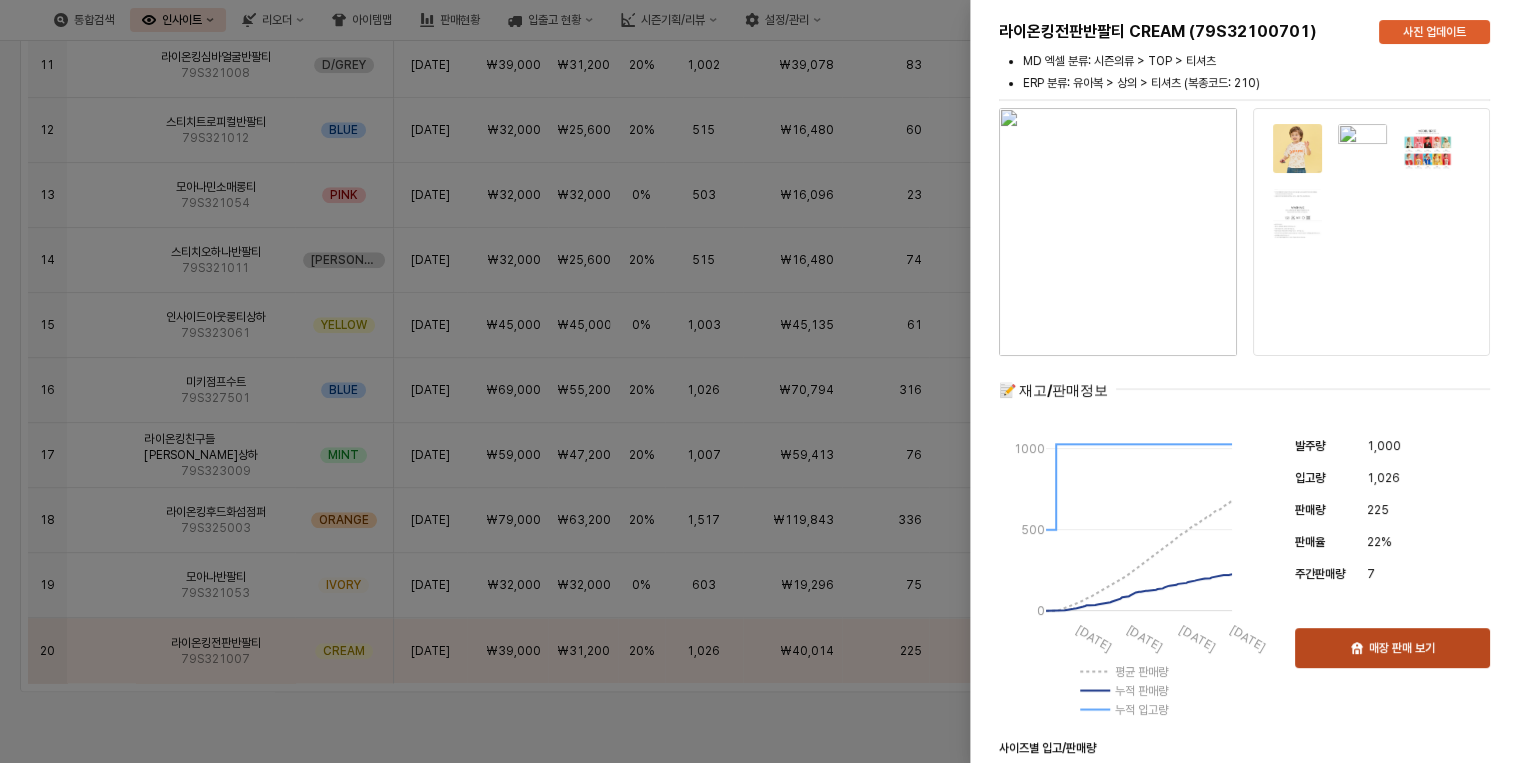 click on "매장 판매 보기" at bounding box center [1392, 648] 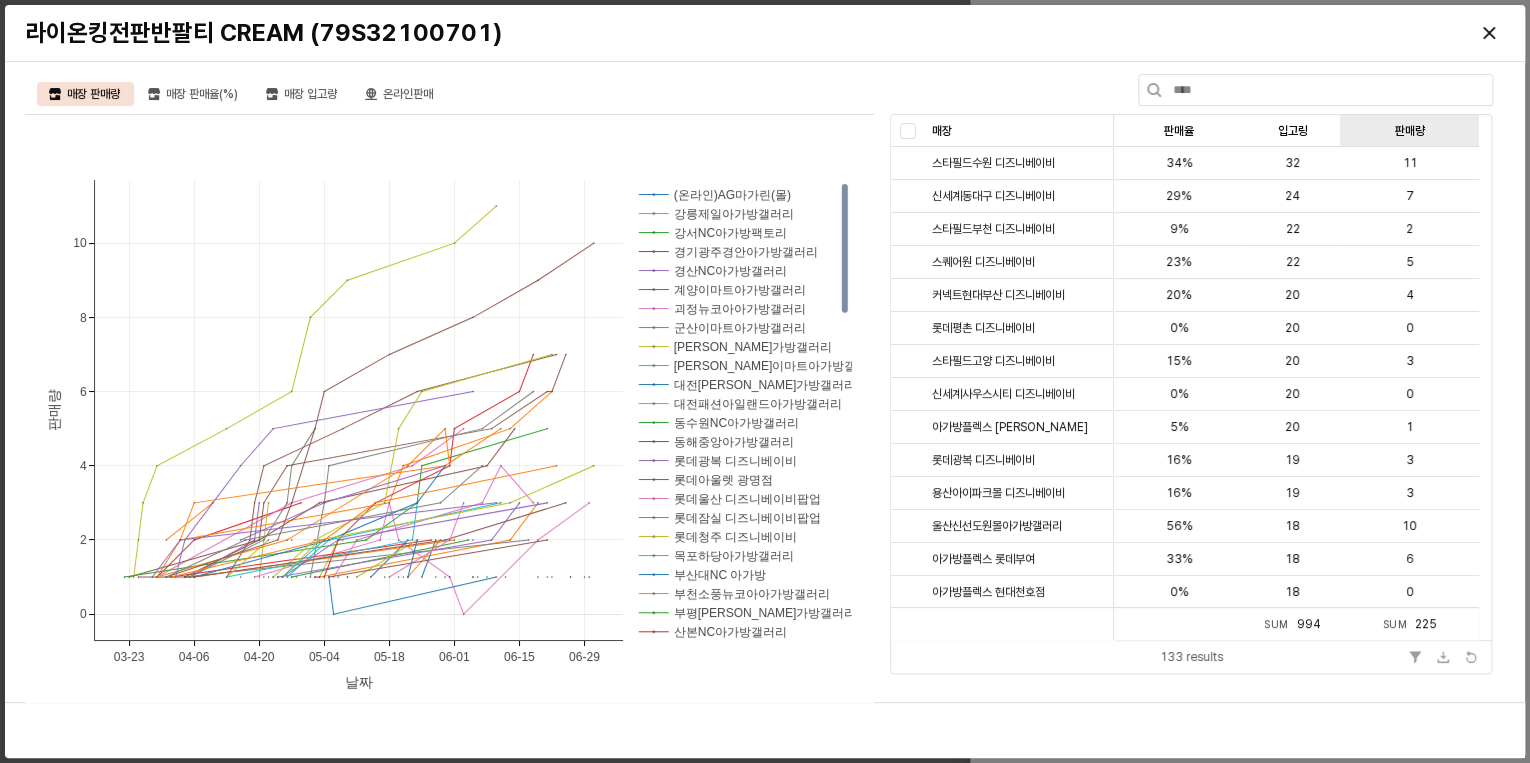 click on "판매량 판매량" at bounding box center [1409, 131] 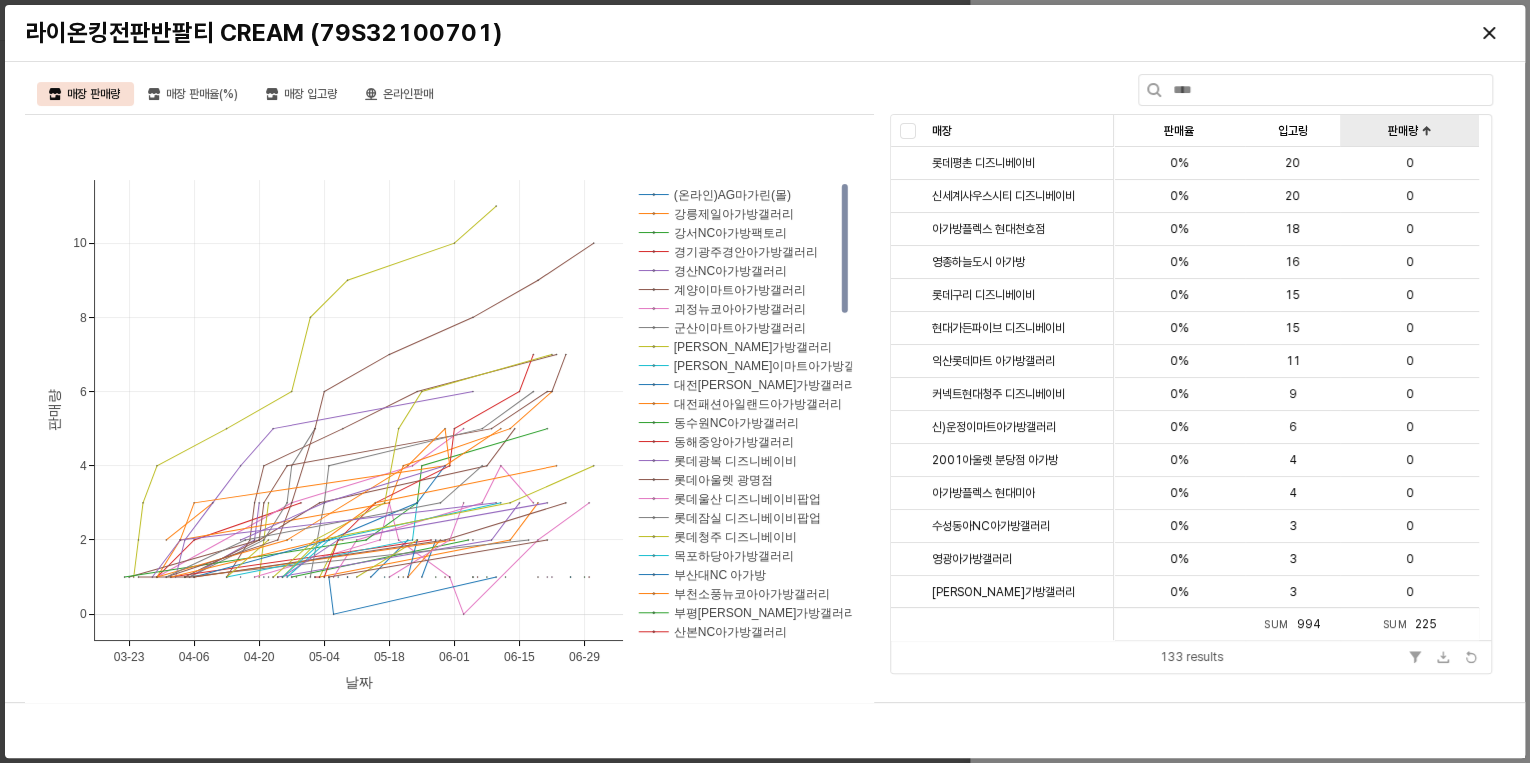 click on "판매량 판매량" at bounding box center [1409, 131] 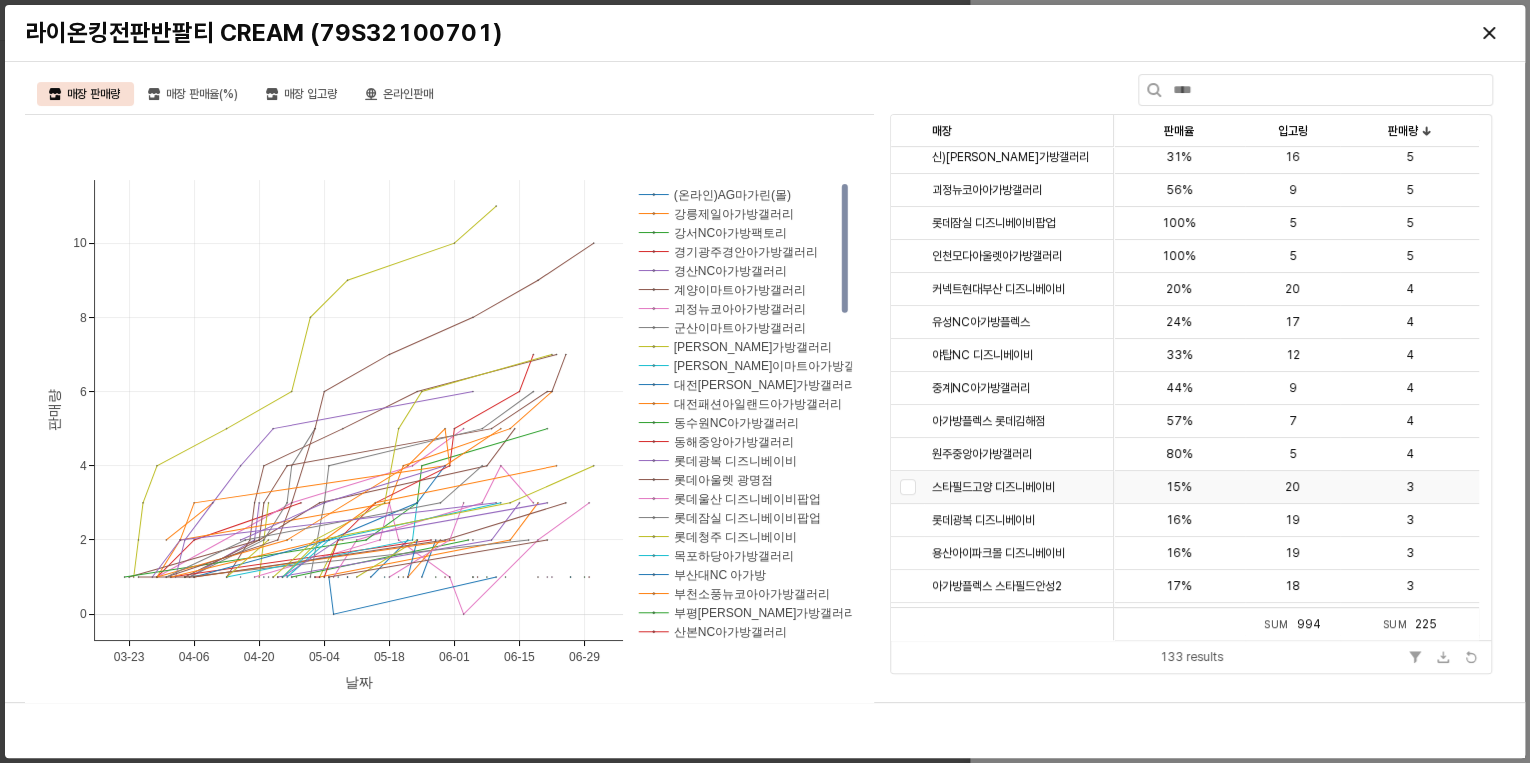 scroll, scrollTop: 0, scrollLeft: 0, axis: both 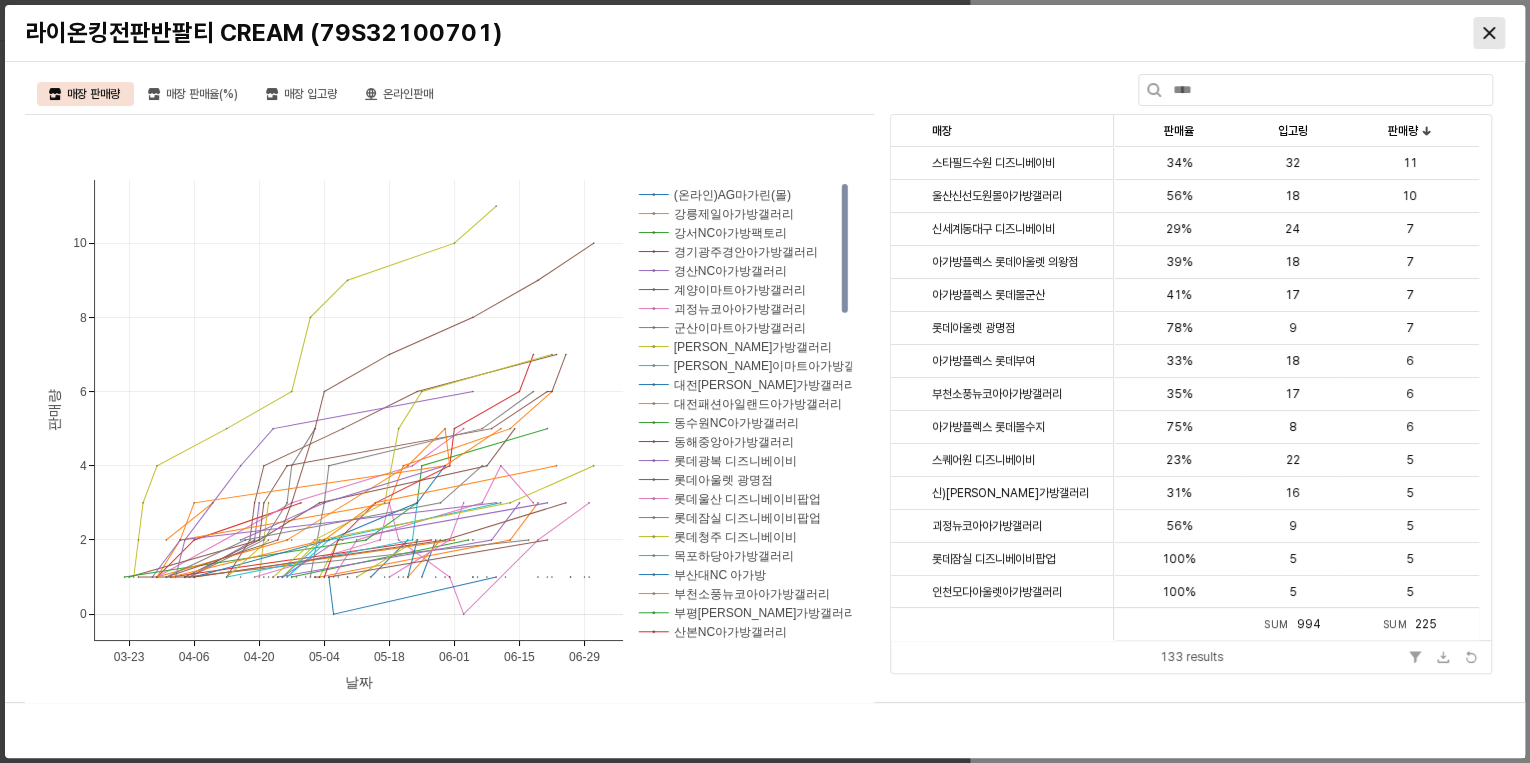 click 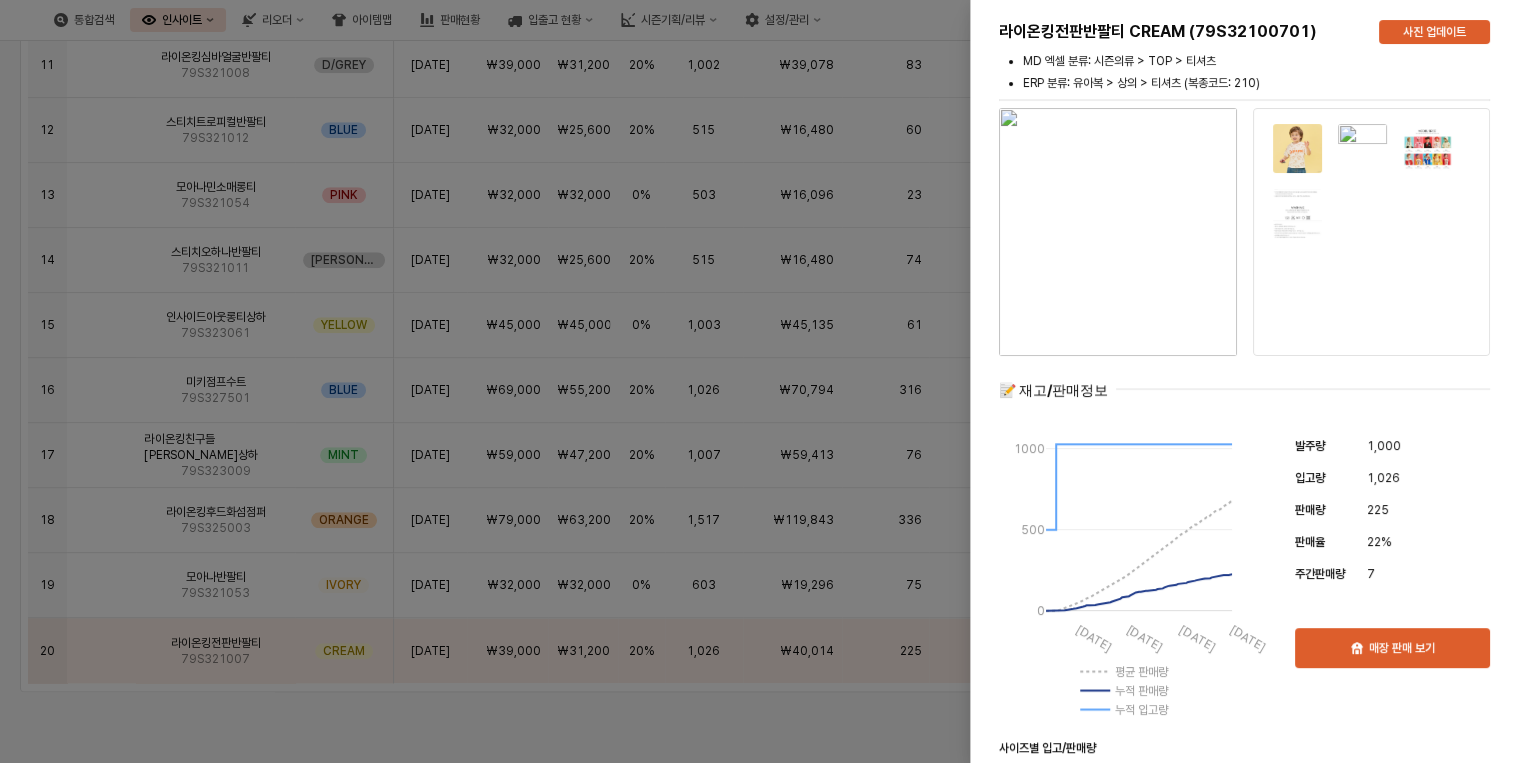 click at bounding box center [765, 381] 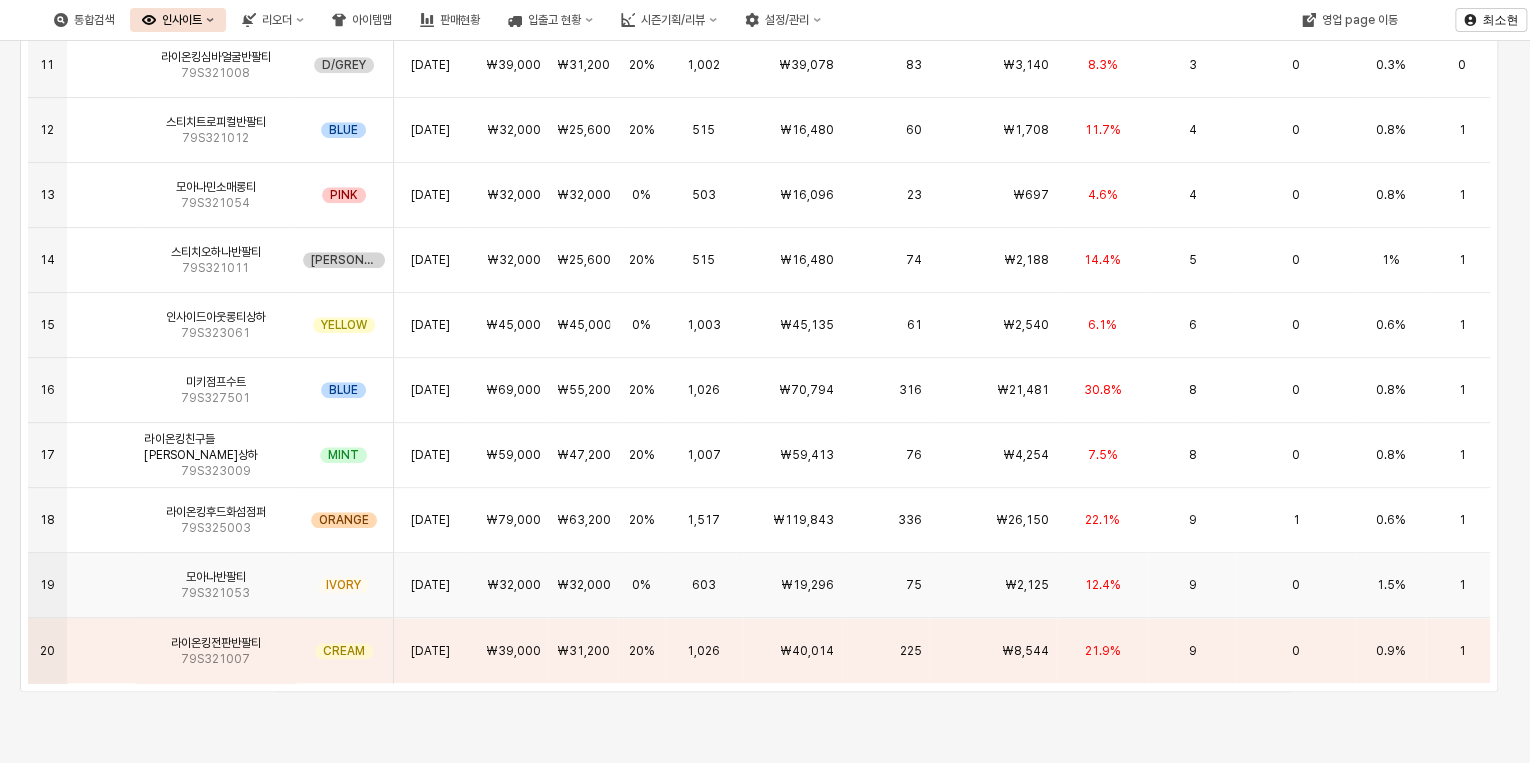 click on "9" at bounding box center [1192, 585] 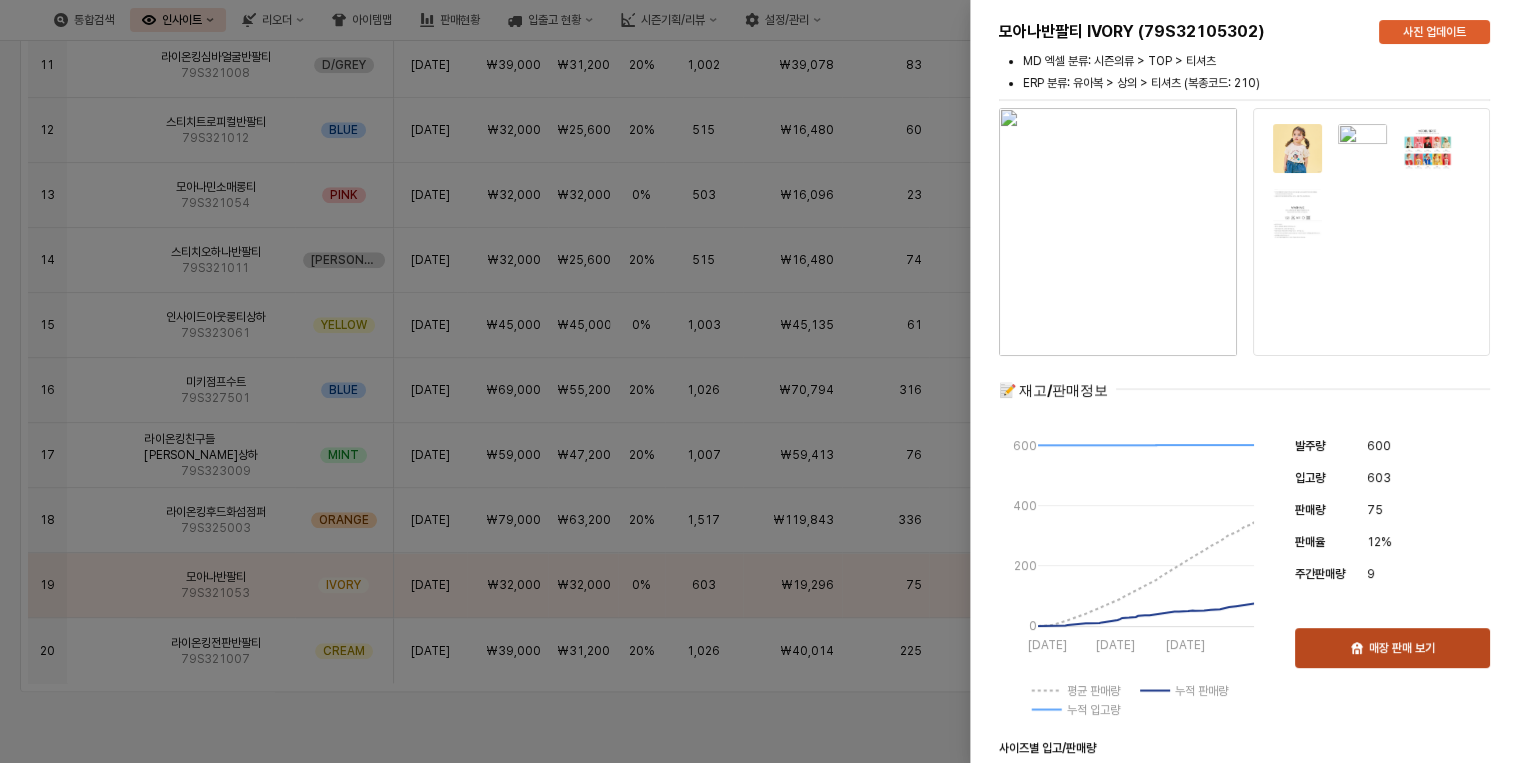 click on "매장 판매 보기" at bounding box center [1392, 648] 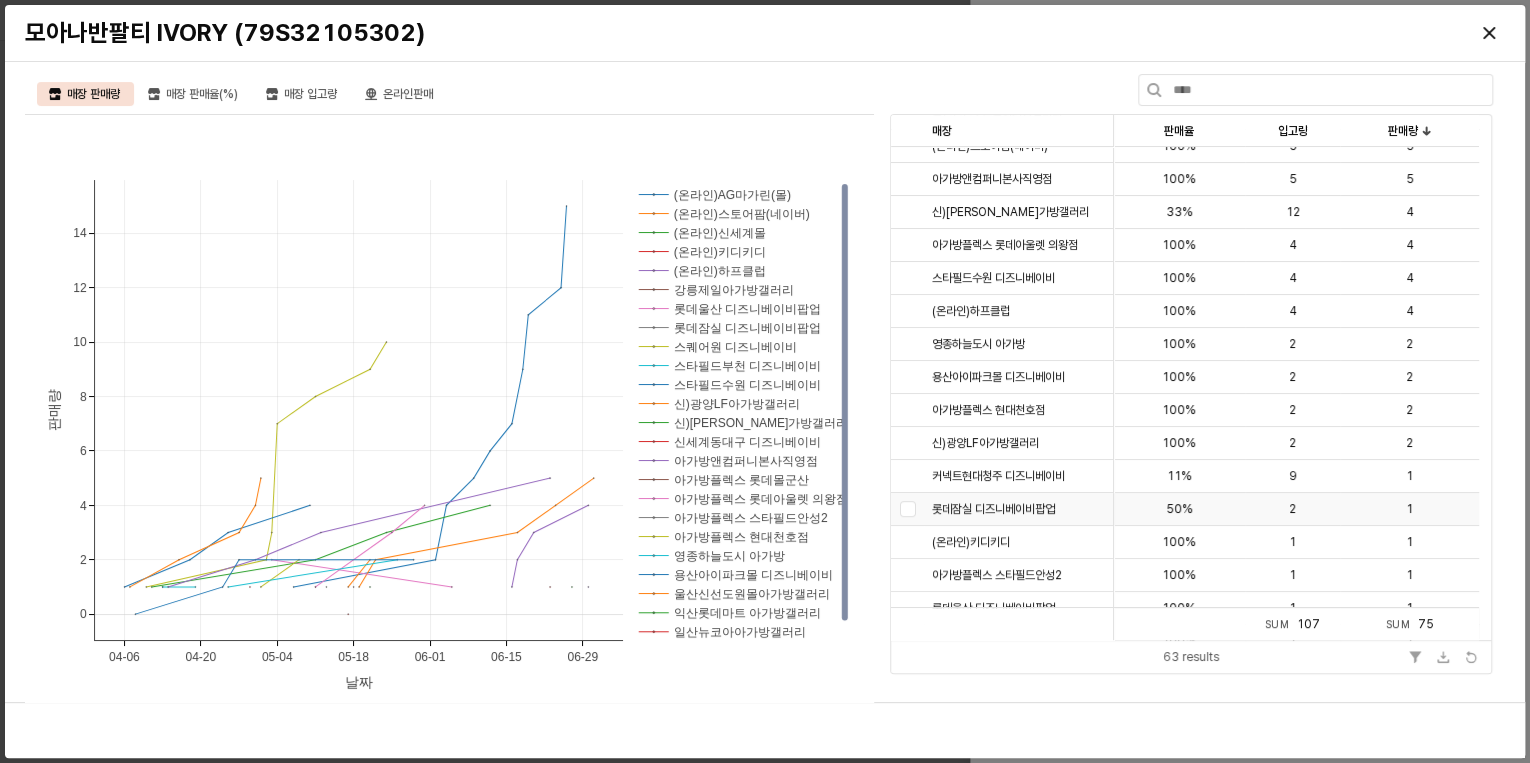 scroll, scrollTop: 0, scrollLeft: 0, axis: both 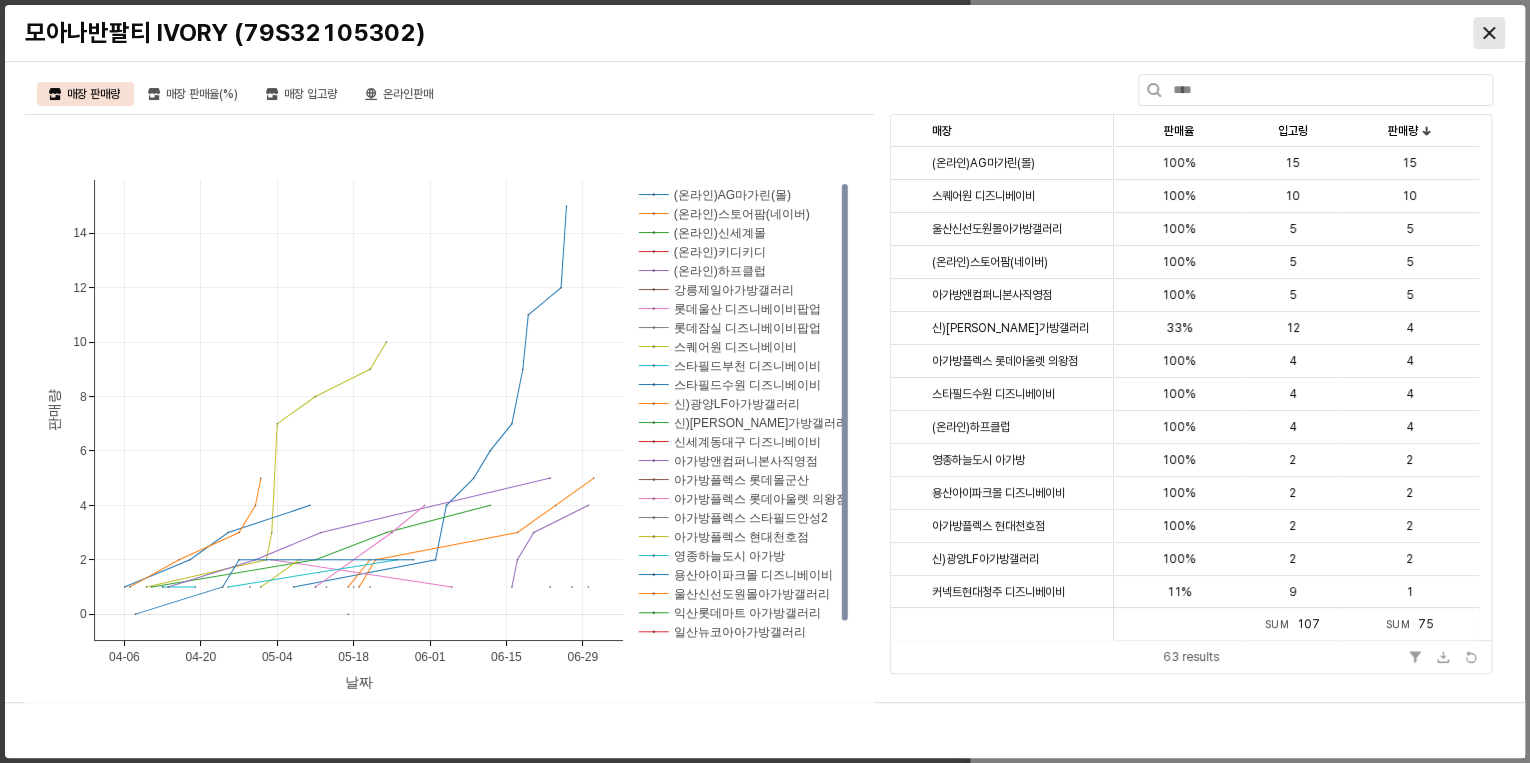 click 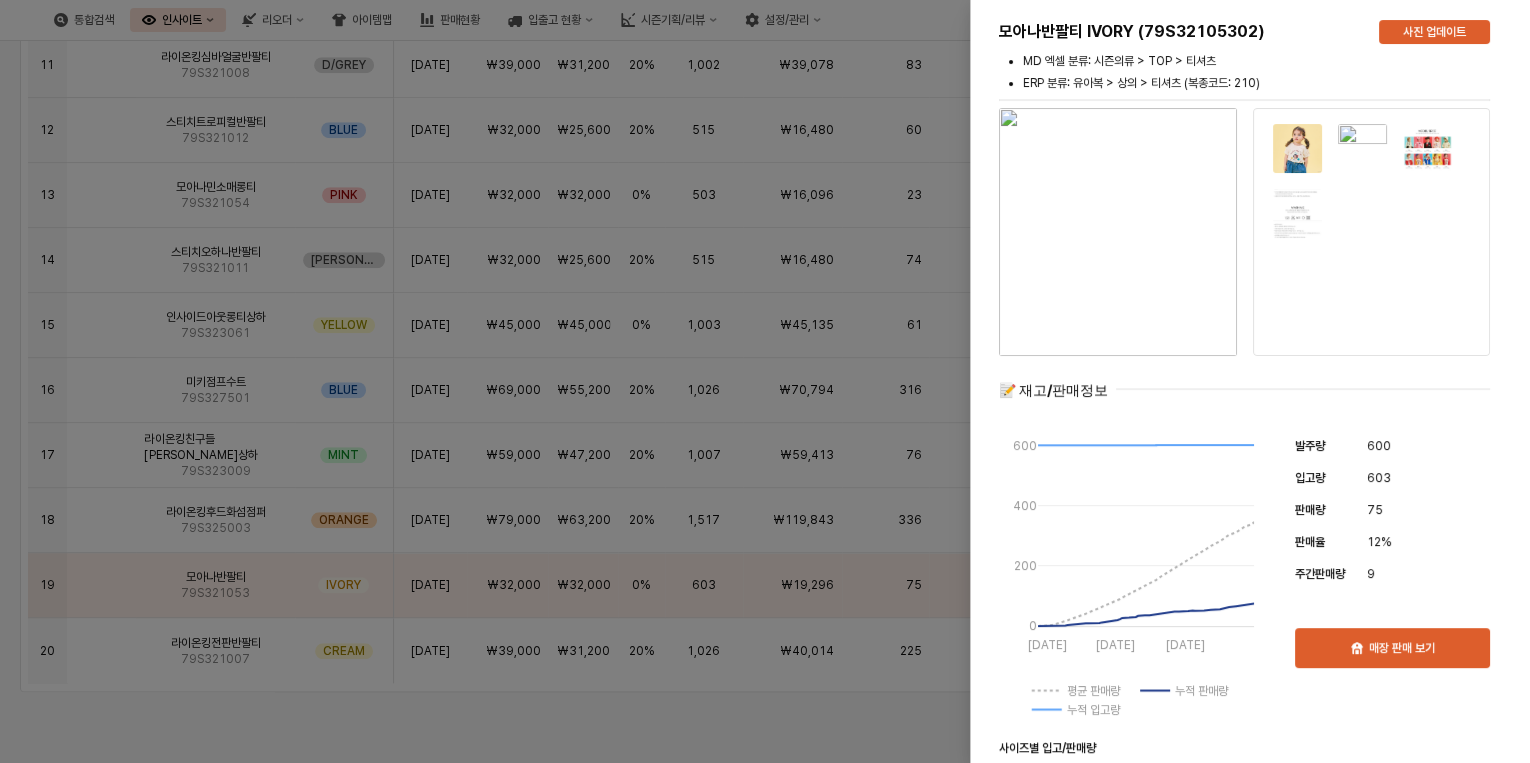 click at bounding box center [765, 381] 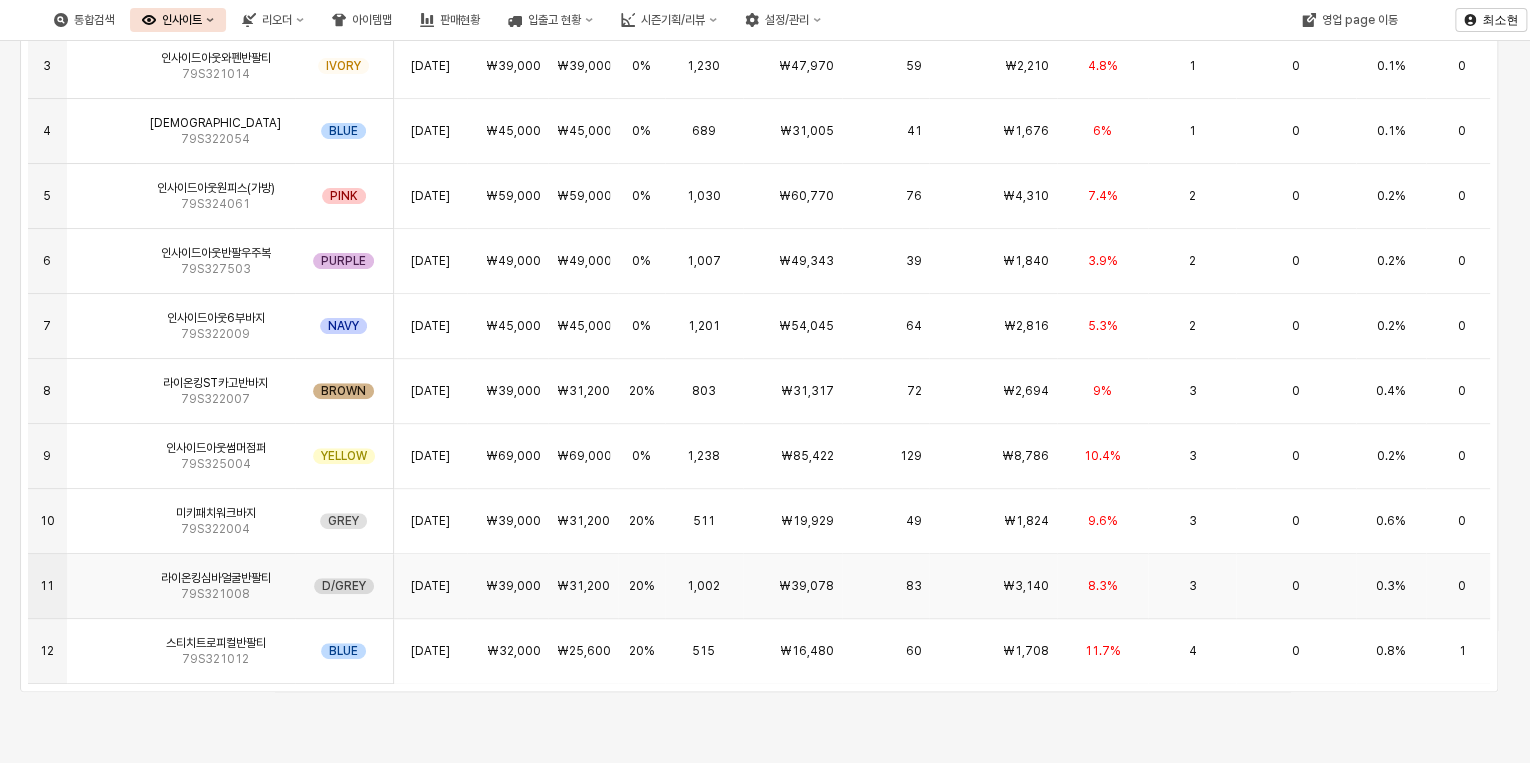 scroll, scrollTop: 0, scrollLeft: 0, axis: both 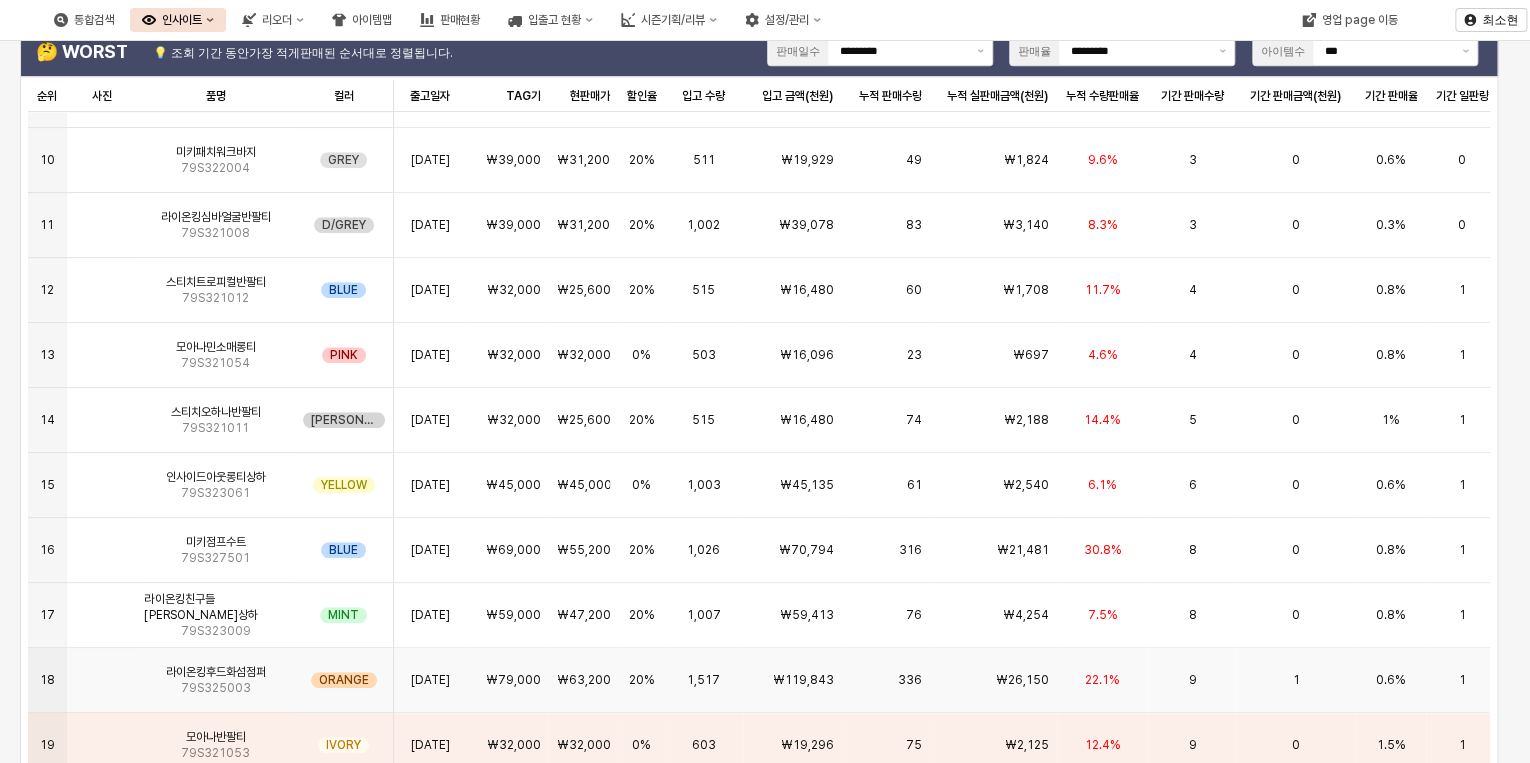 click on "₩79,000" at bounding box center (512, 680) 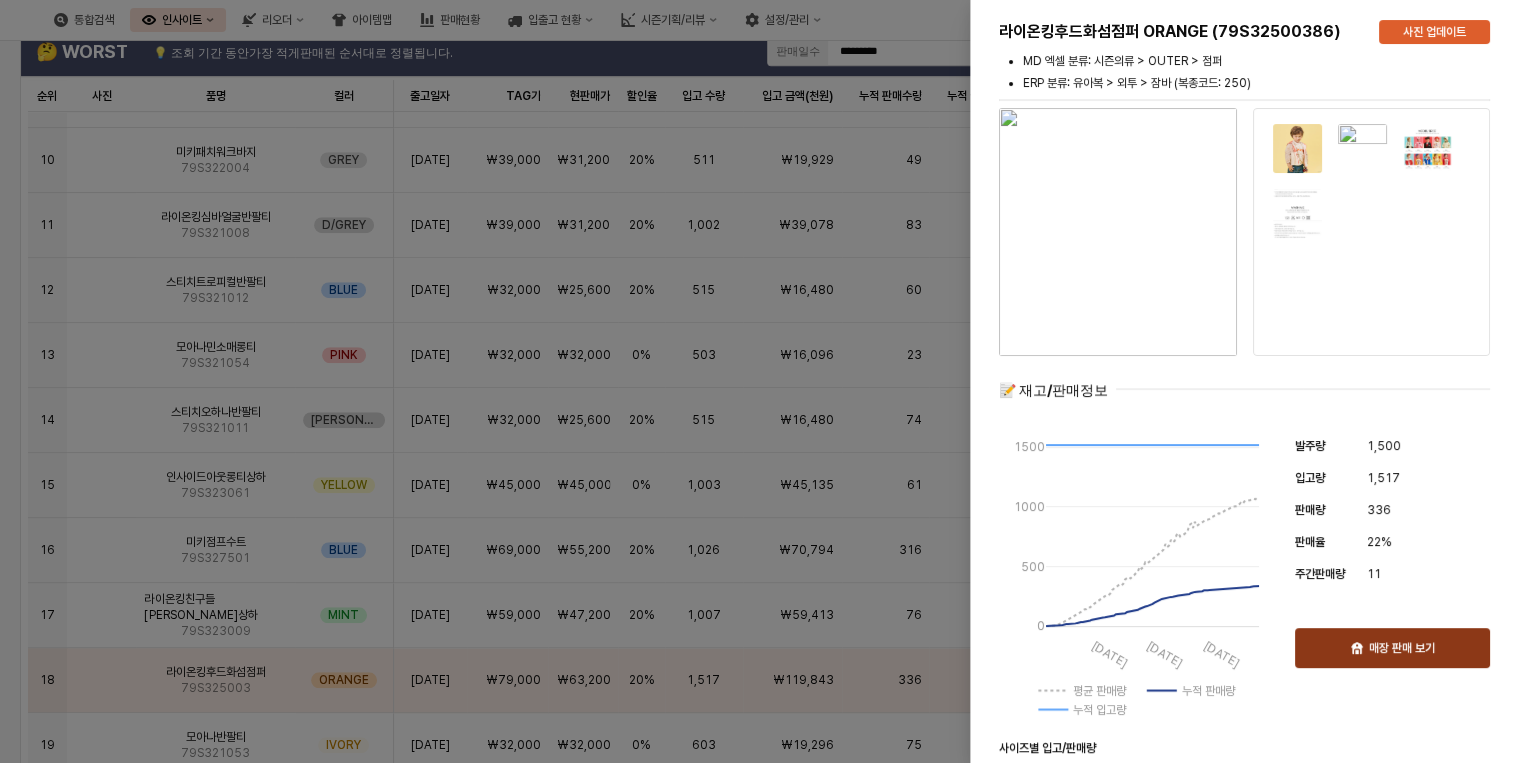 click 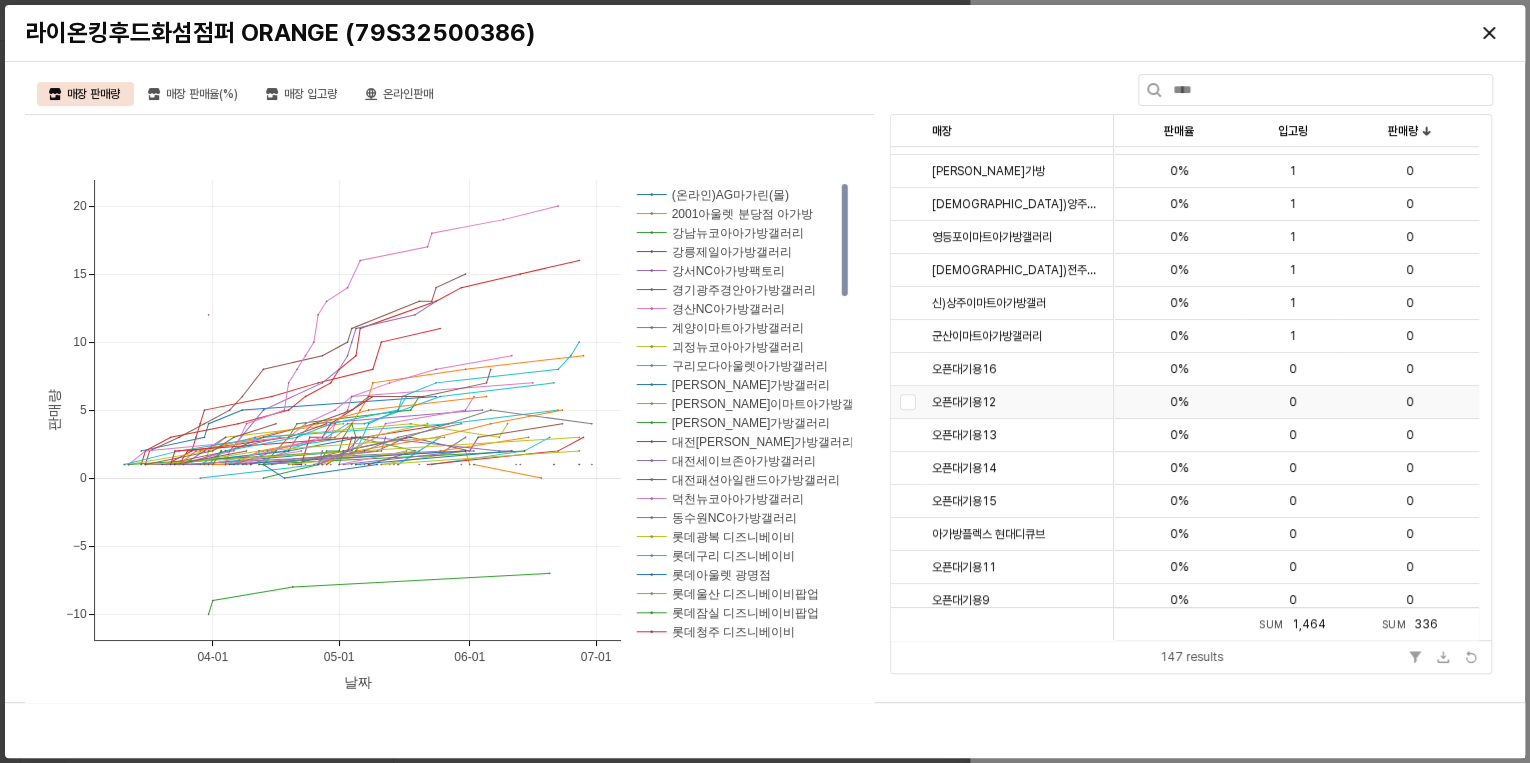 scroll, scrollTop: 4389, scrollLeft: 0, axis: vertical 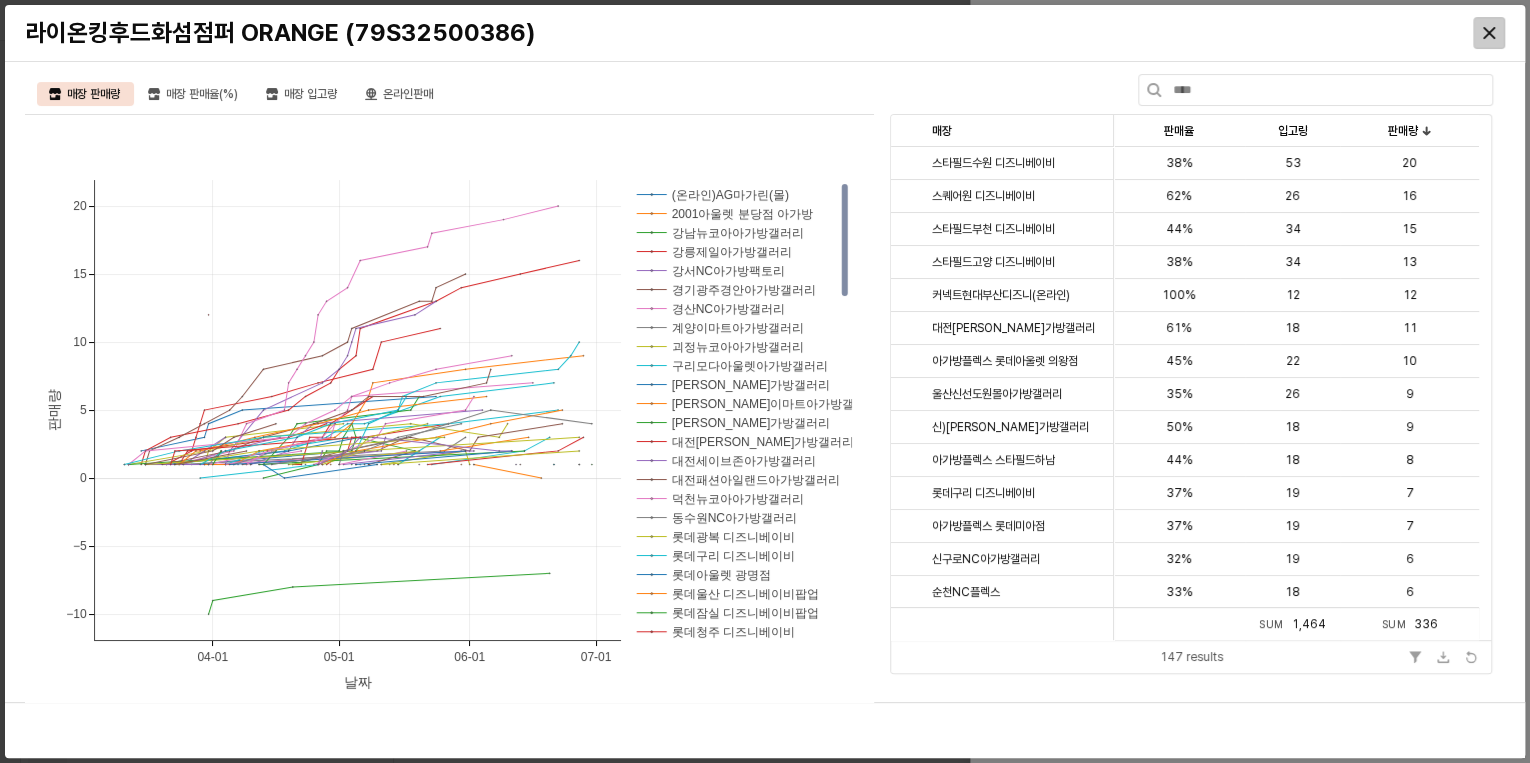 click 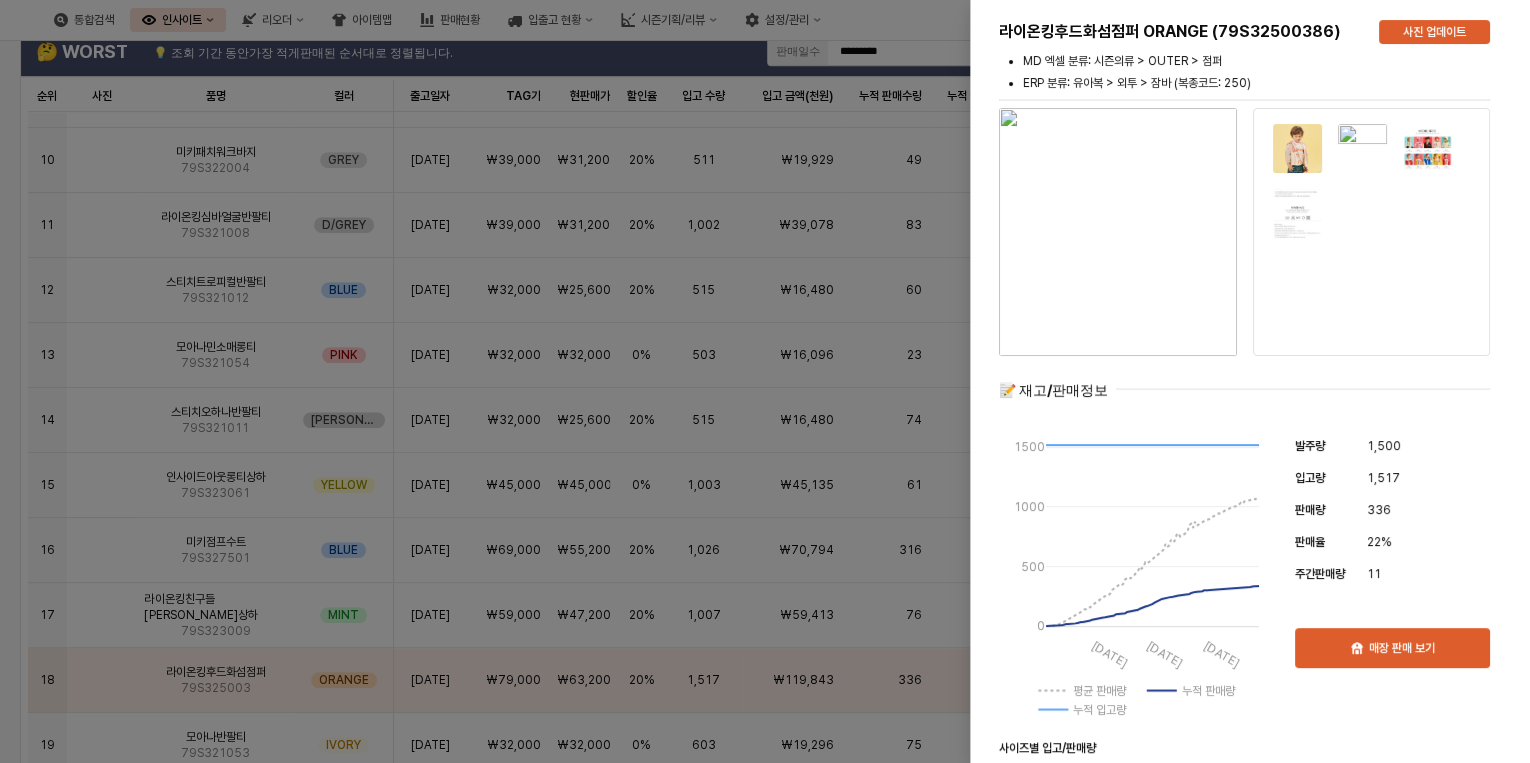 click at bounding box center (765, 381) 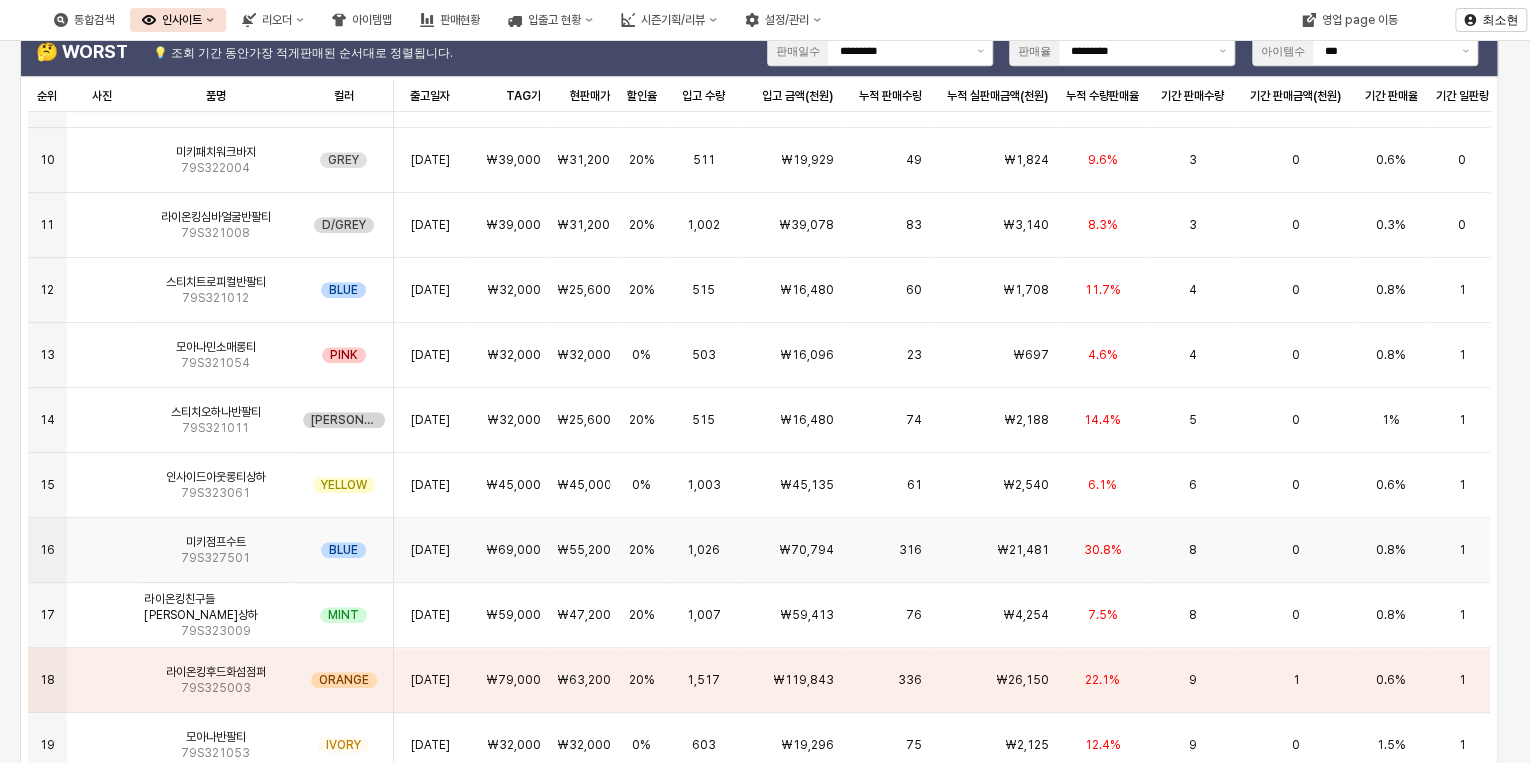click on "30.8%" at bounding box center (1103, 550) 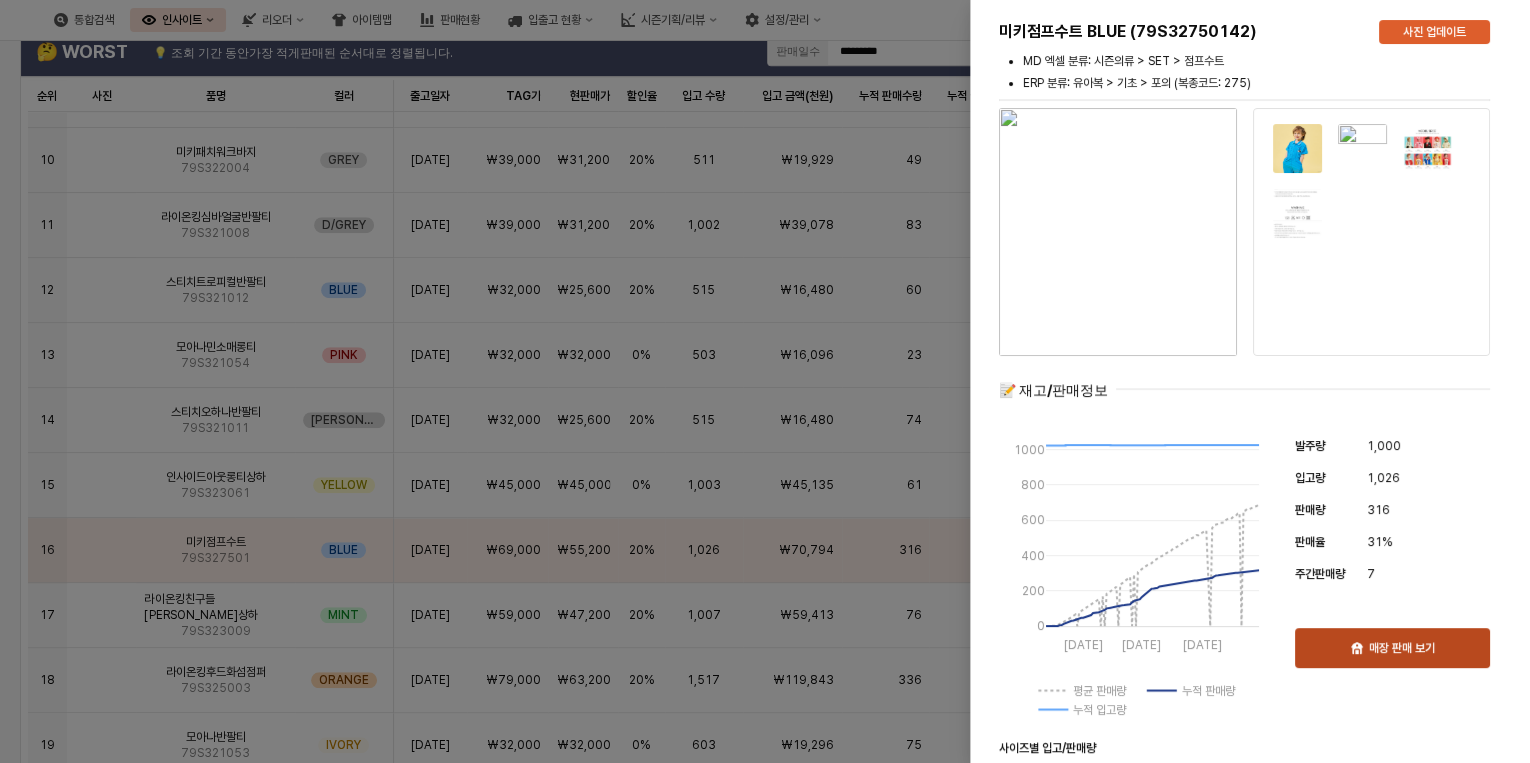 click on "매장 판매 보기" at bounding box center [1392, 648] 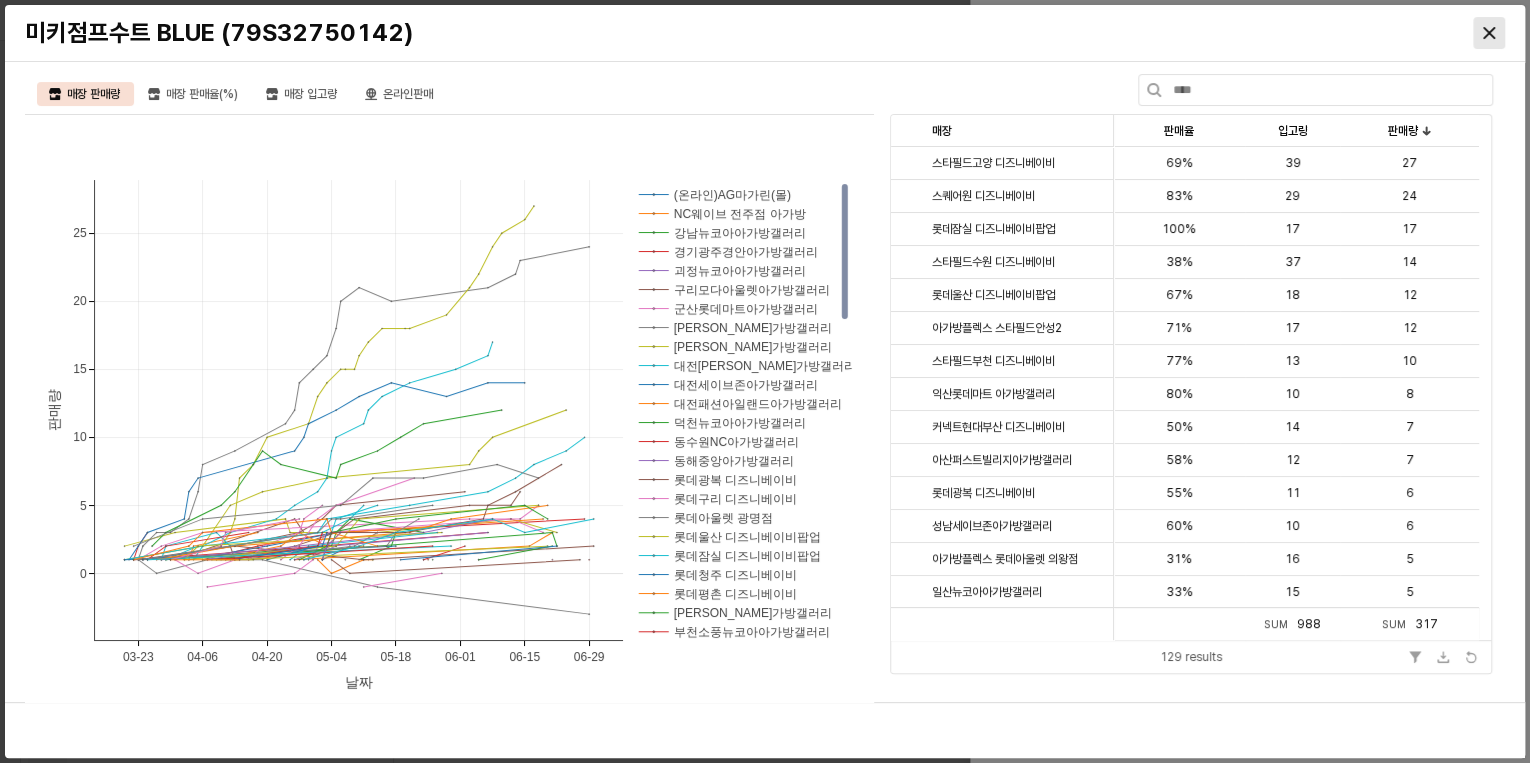 click 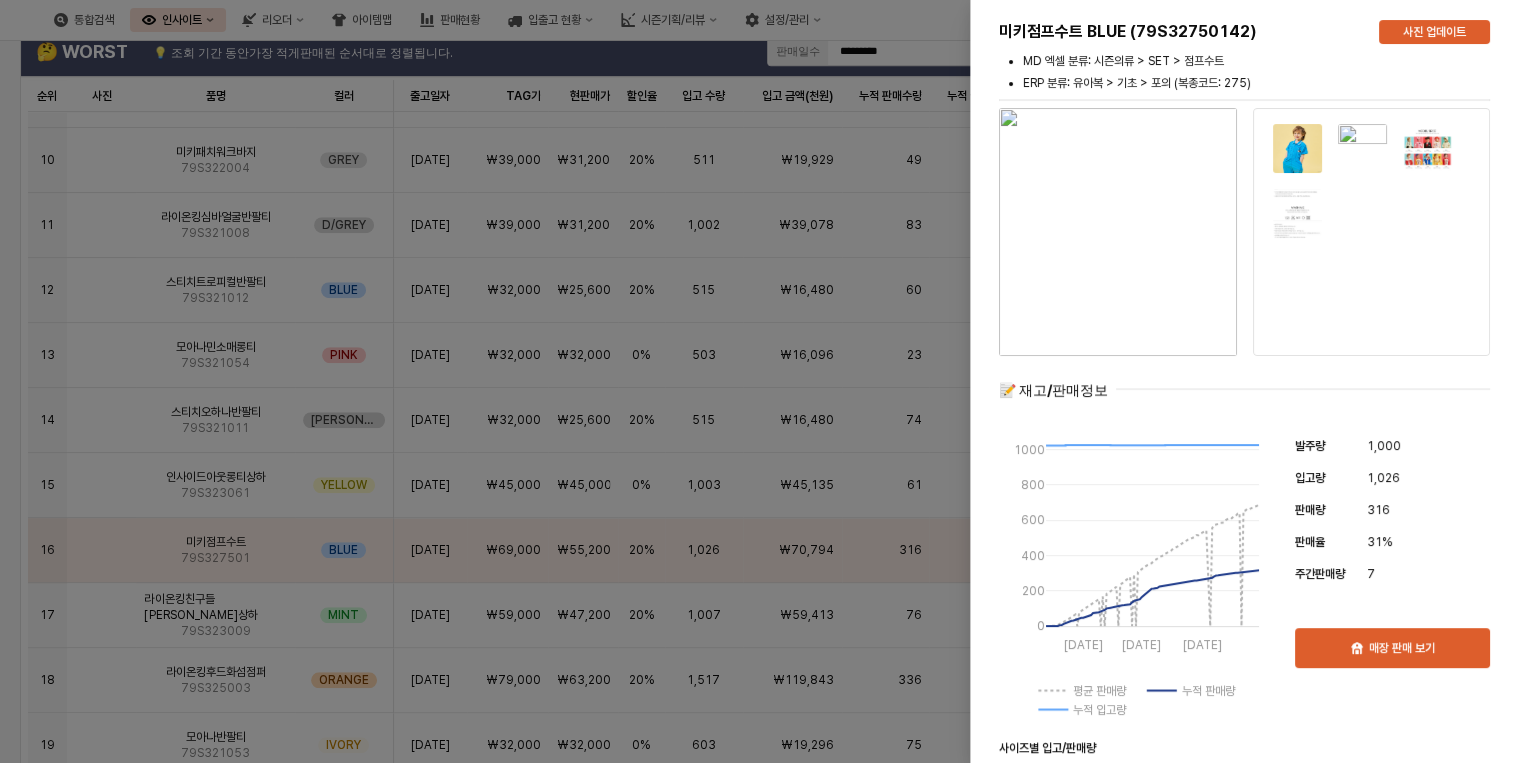 click at bounding box center [765, 381] 